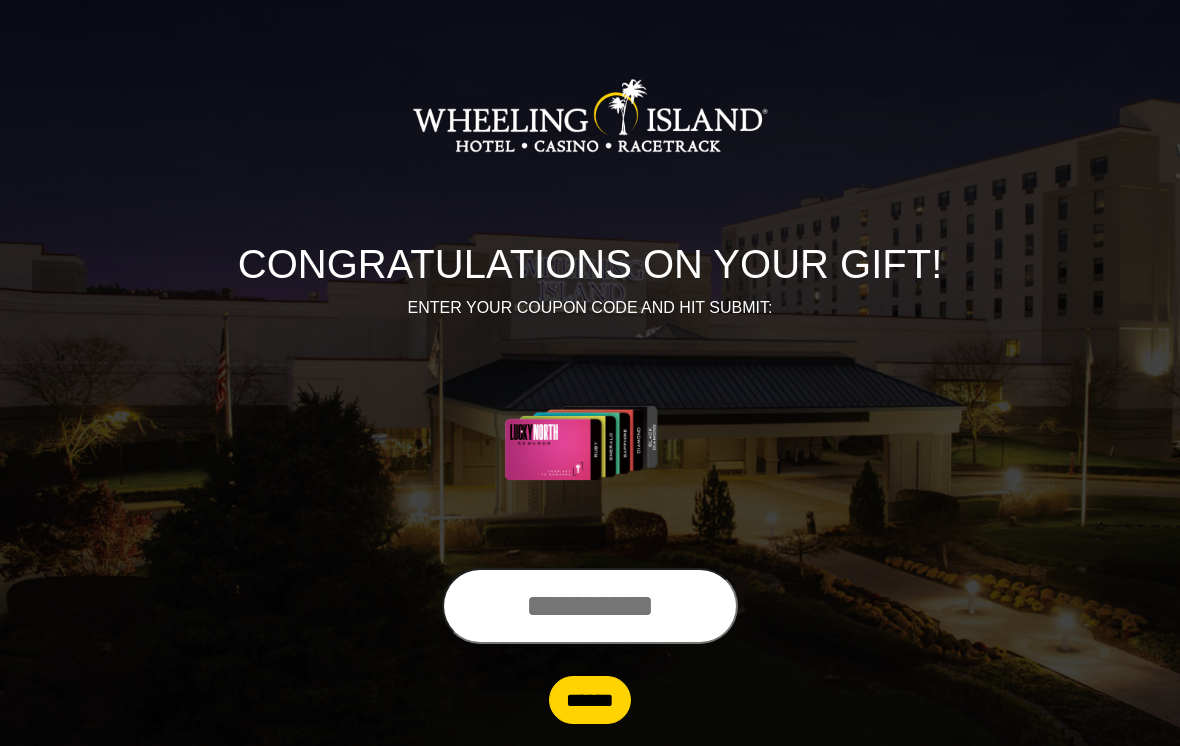 click at bounding box center (590, 606) 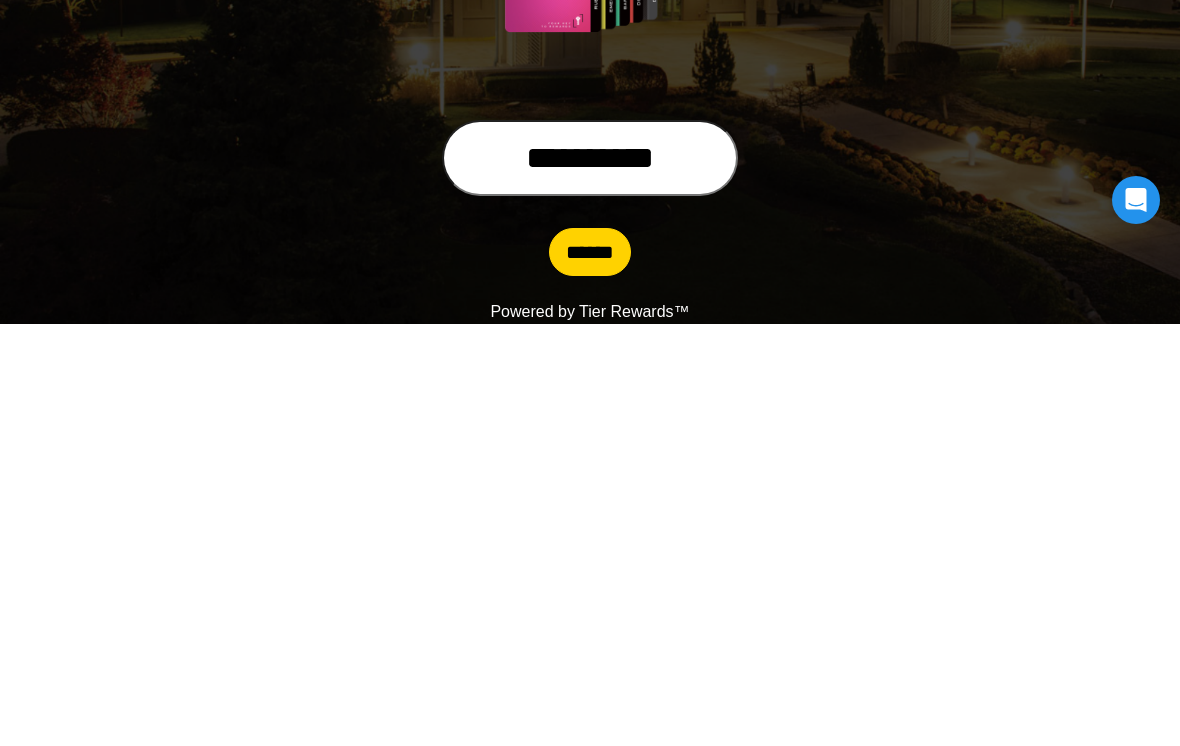 type on "**********" 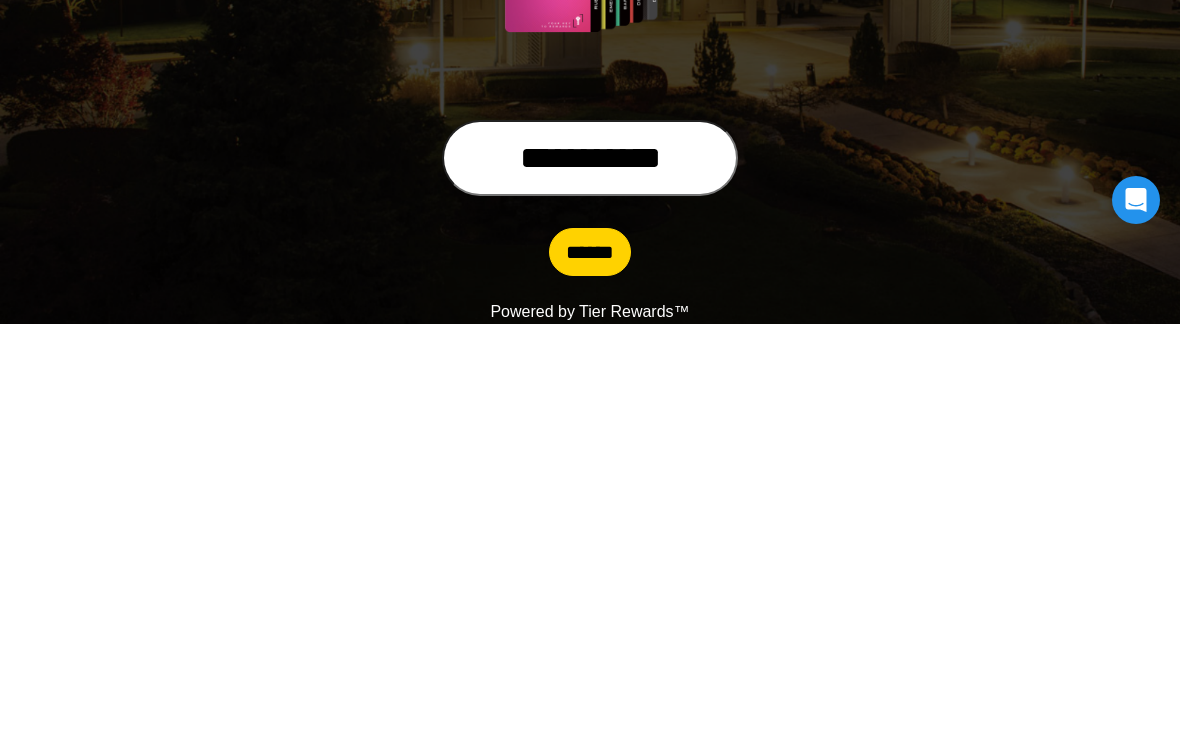 click on "******" at bounding box center (590, 674) 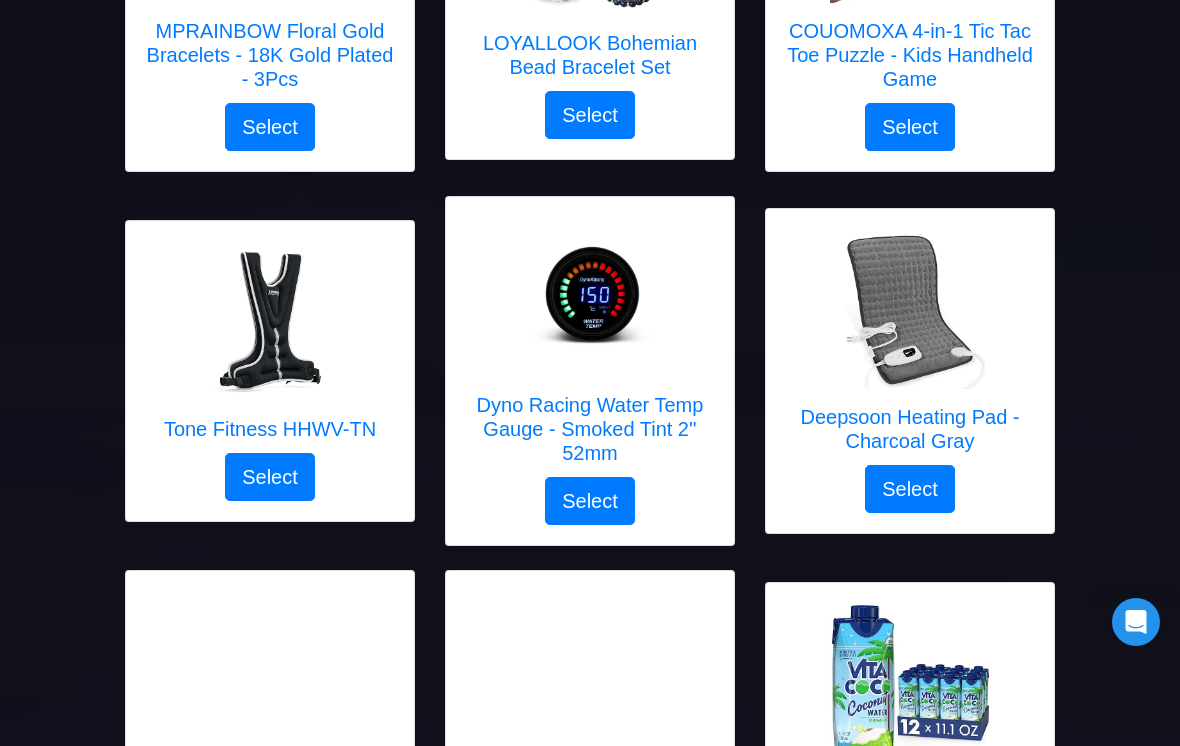 scroll, scrollTop: 1254, scrollLeft: 0, axis: vertical 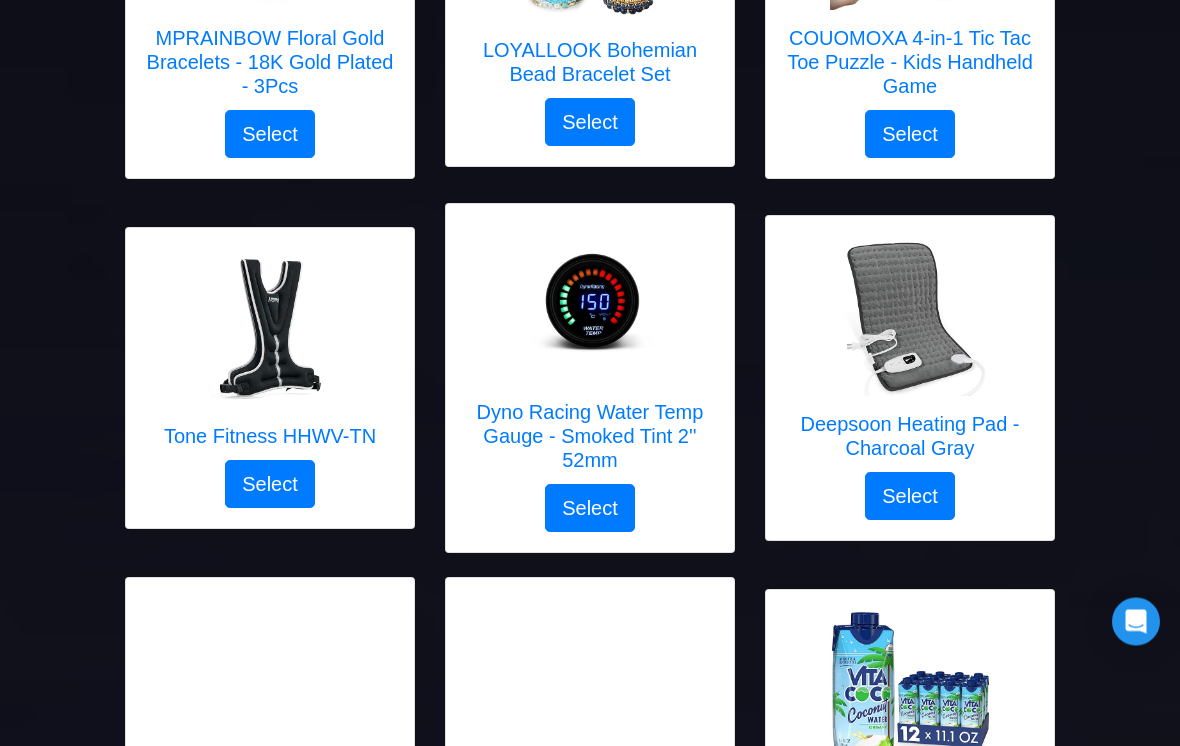 click at bounding box center [910, 317] 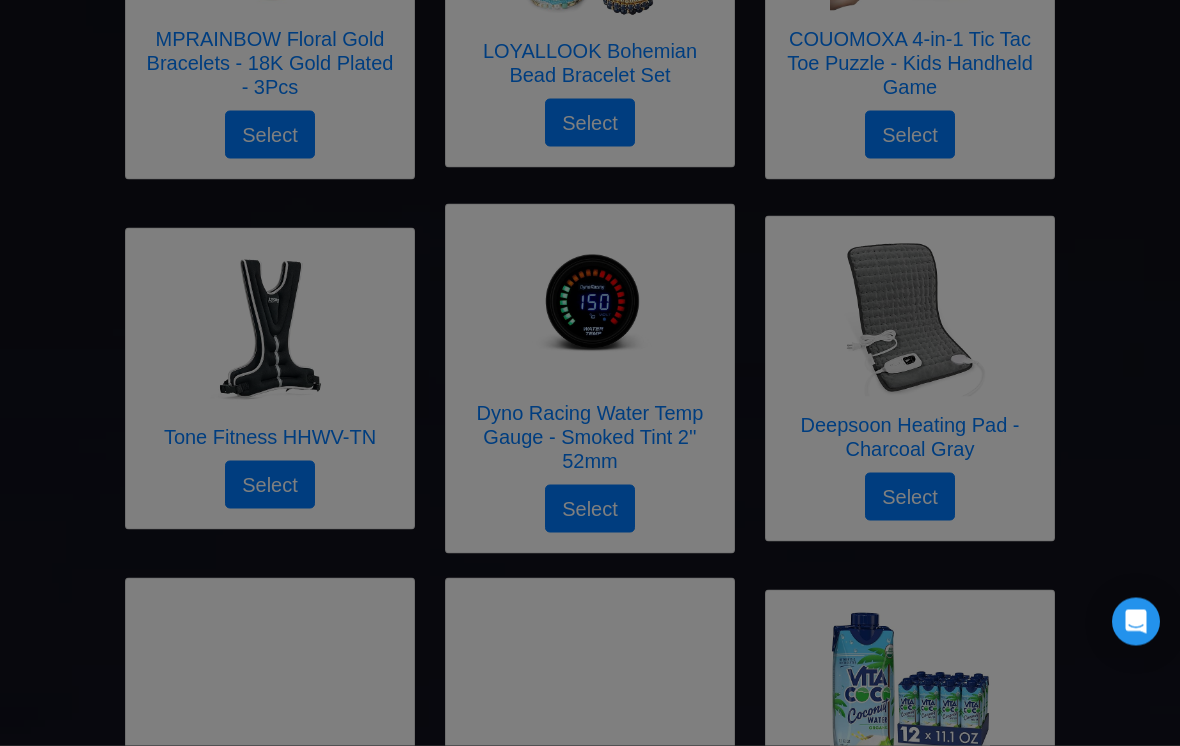 scroll, scrollTop: 1255, scrollLeft: 0, axis: vertical 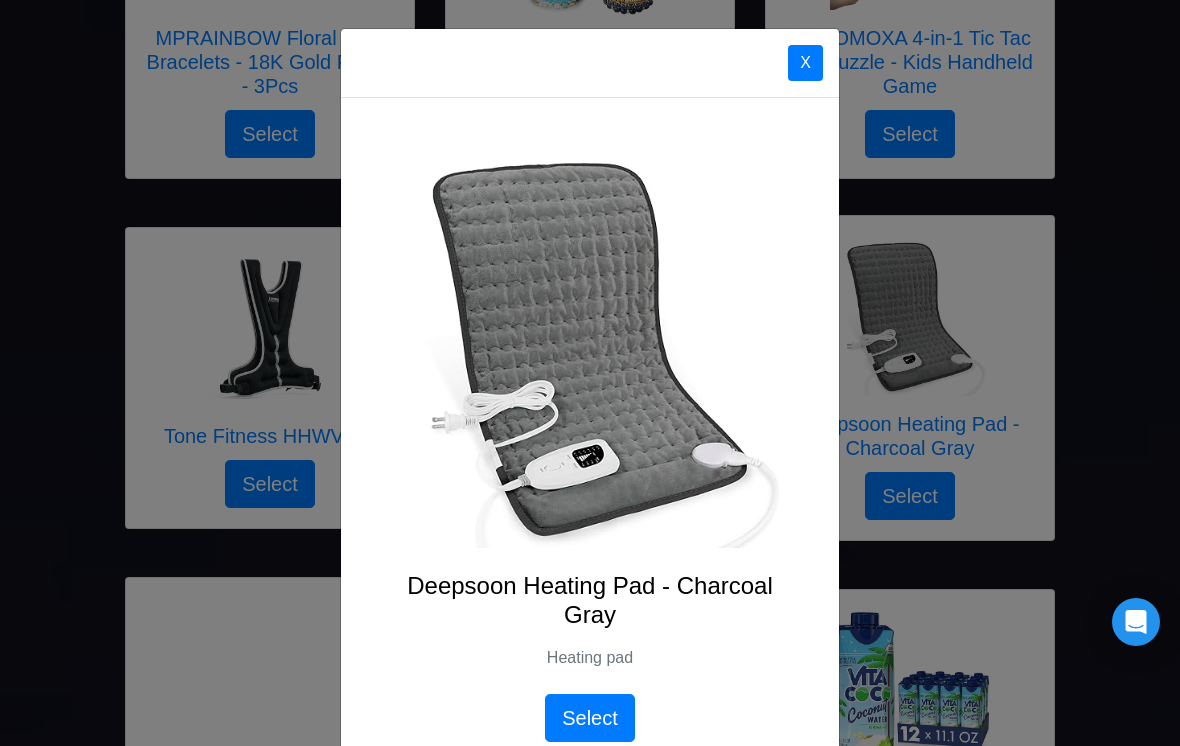 click on "Select" at bounding box center [590, 718] 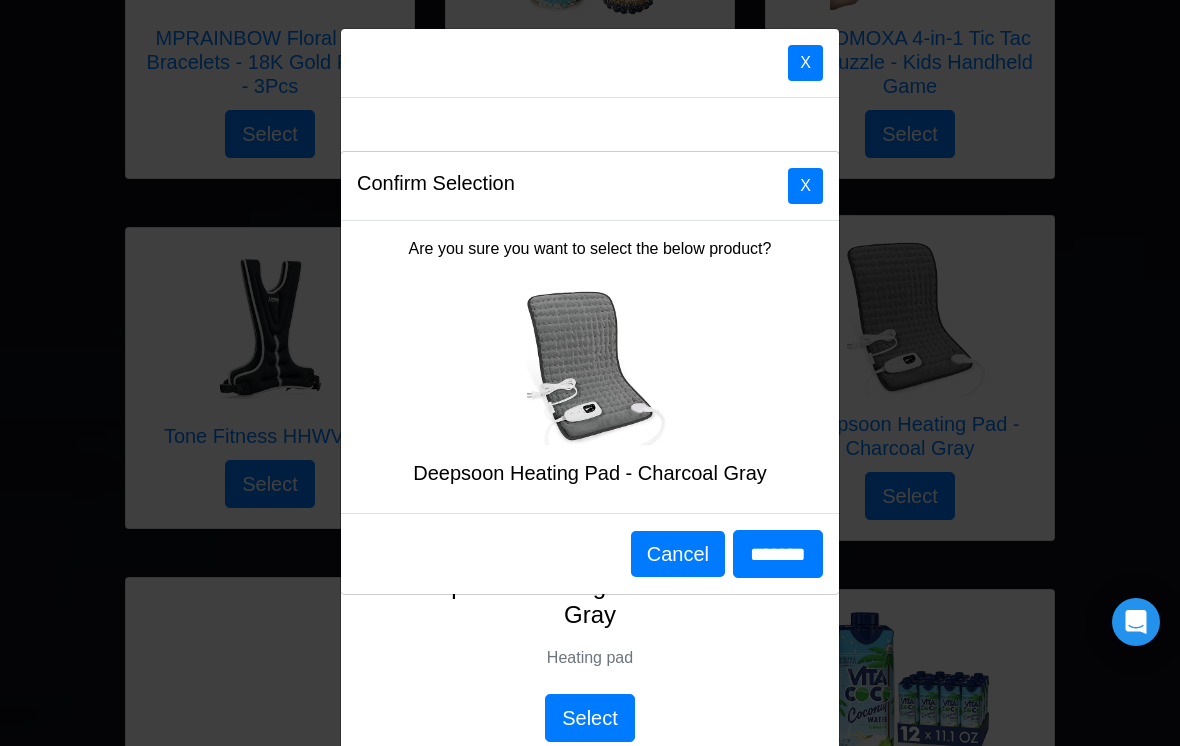 scroll, scrollTop: 1256, scrollLeft: 0, axis: vertical 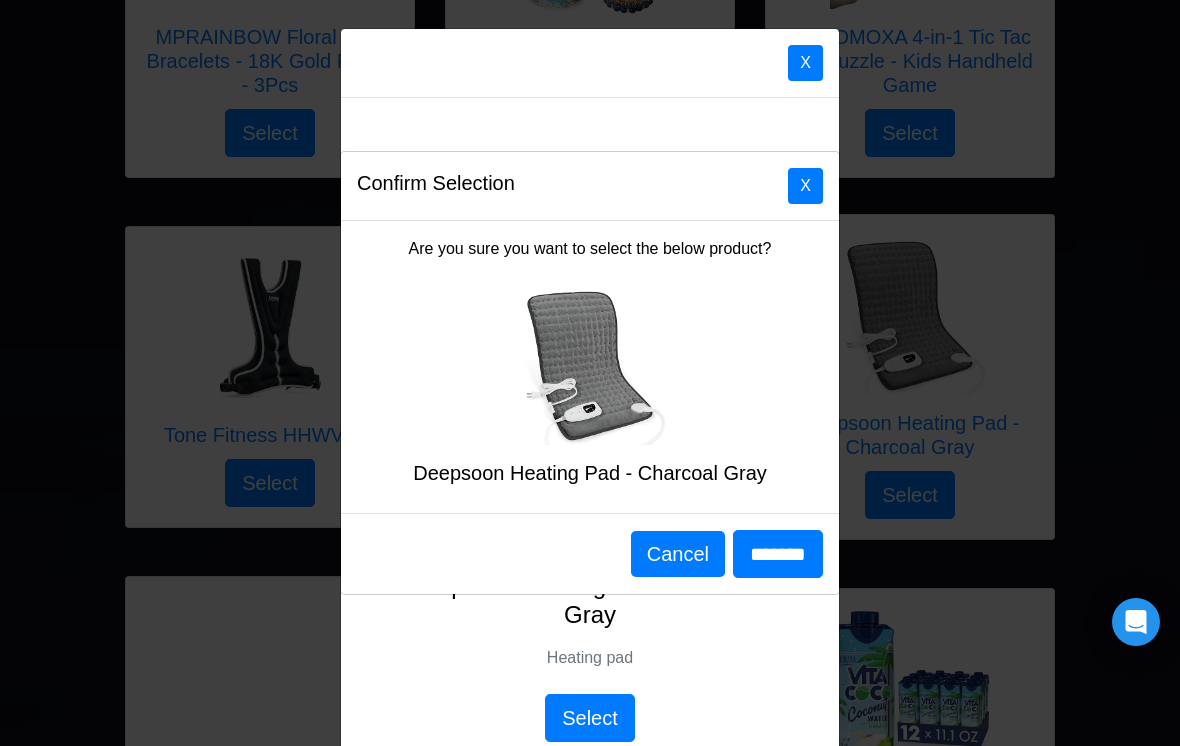 click on "Cancel" at bounding box center [678, 554] 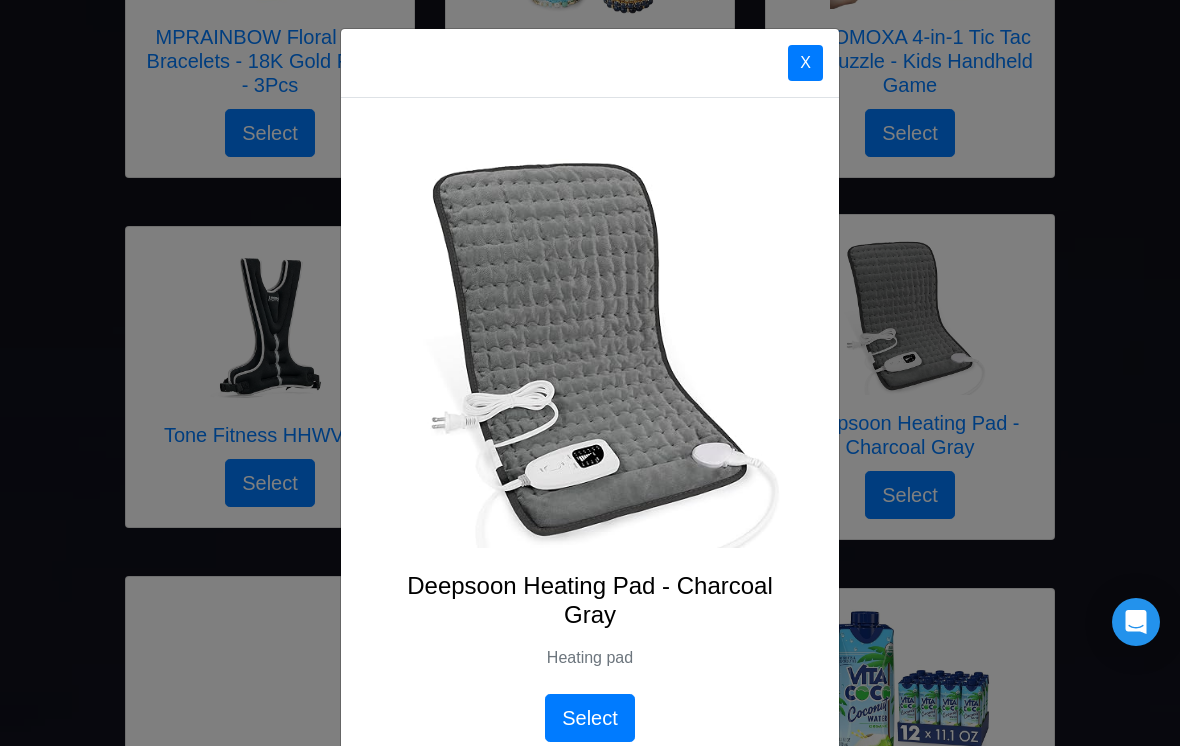 click on "X" at bounding box center (805, 63) 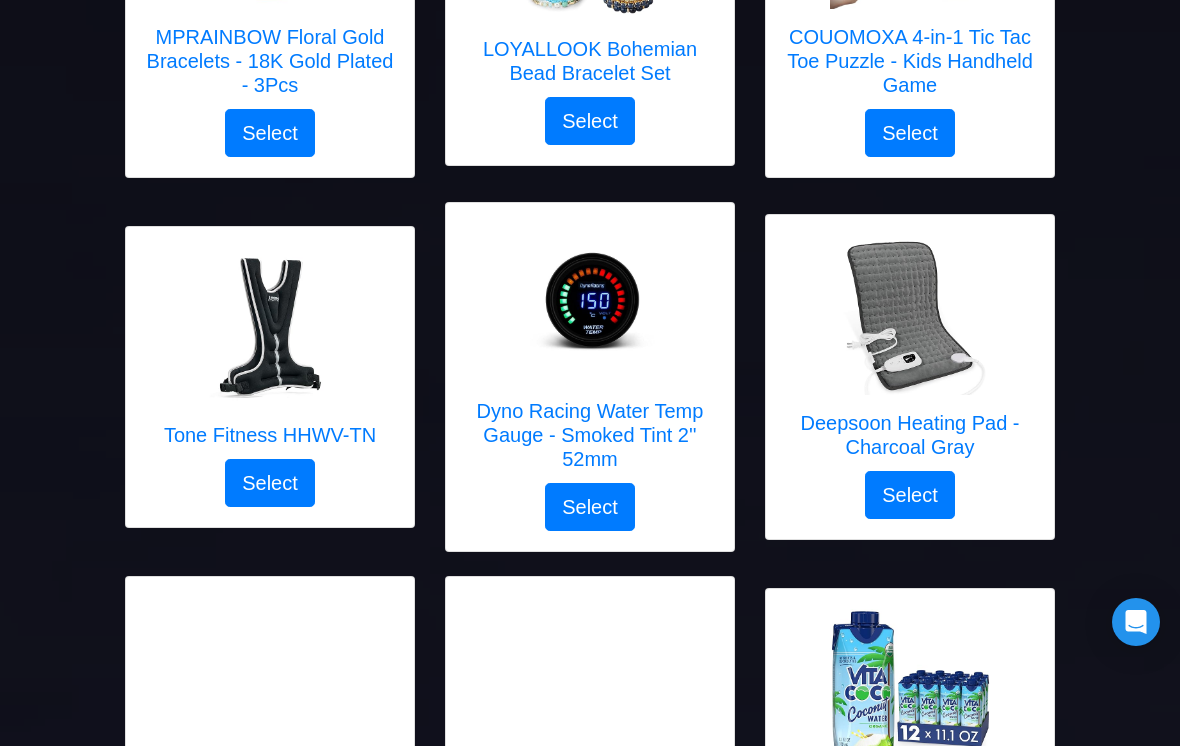 click at bounding box center [910, 315] 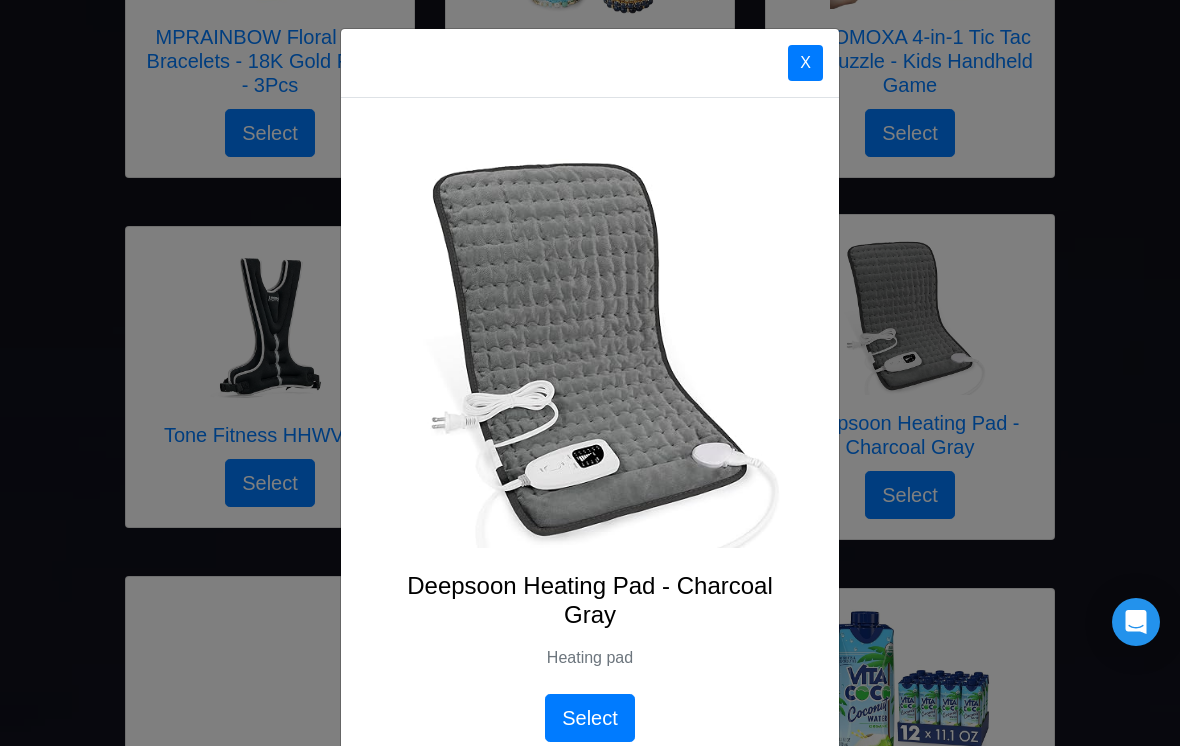 click on "X" at bounding box center [805, 63] 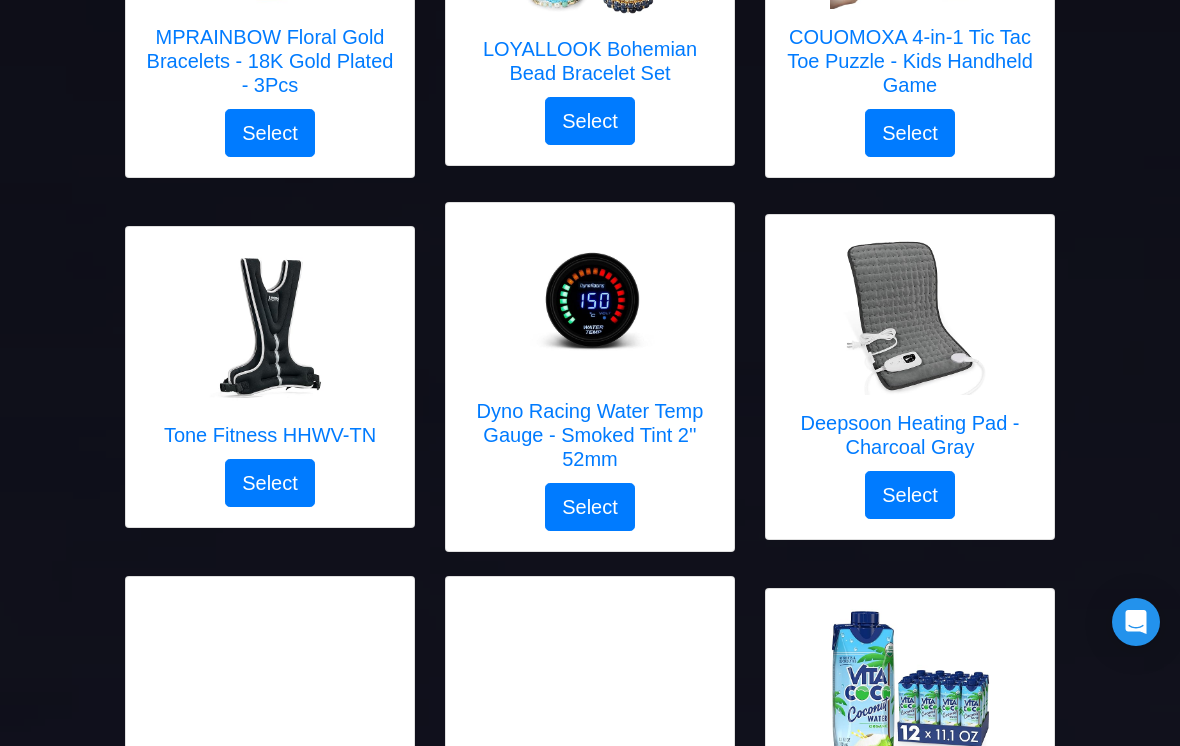 click on "Select" at bounding box center (910, 495) 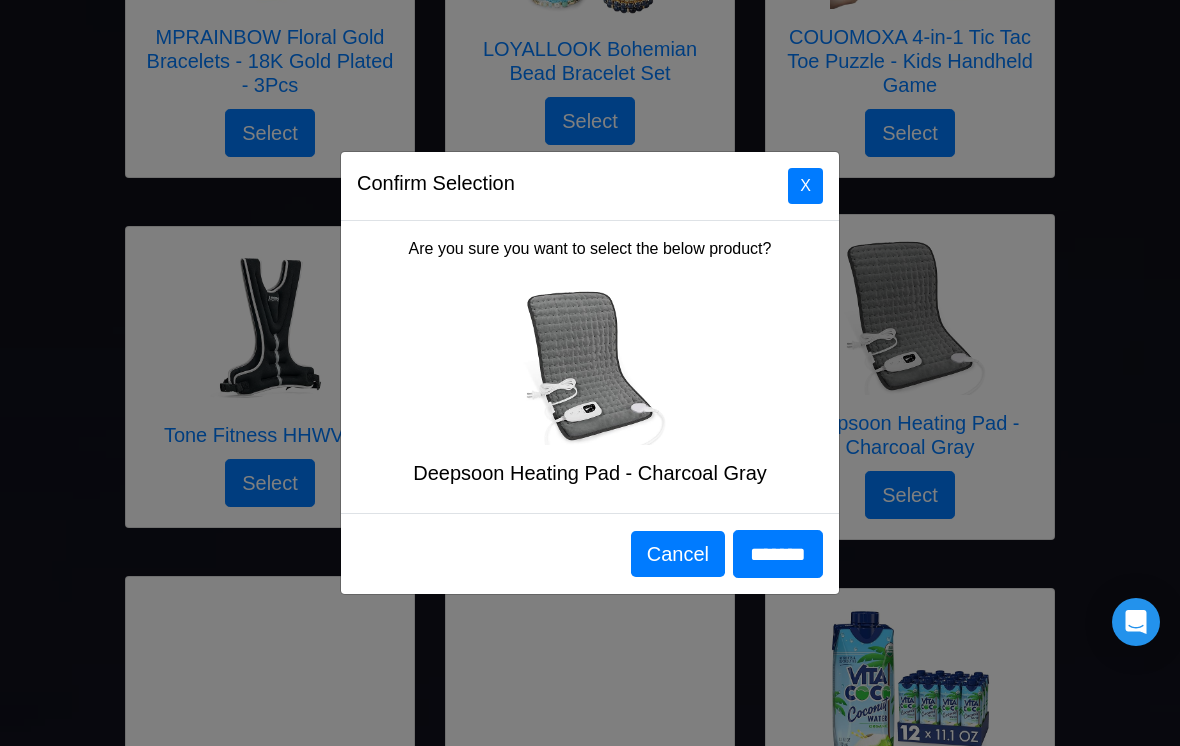 click on "*******" at bounding box center [778, 554] 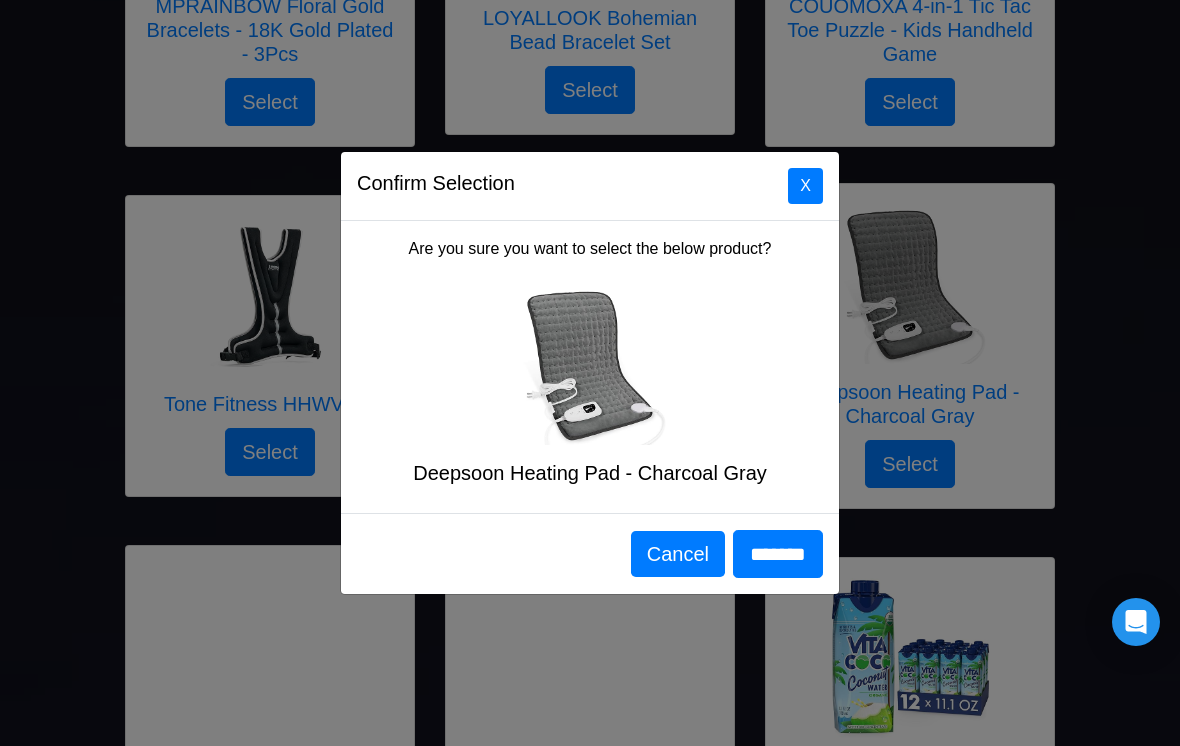 click on "Cancel" at bounding box center [678, 554] 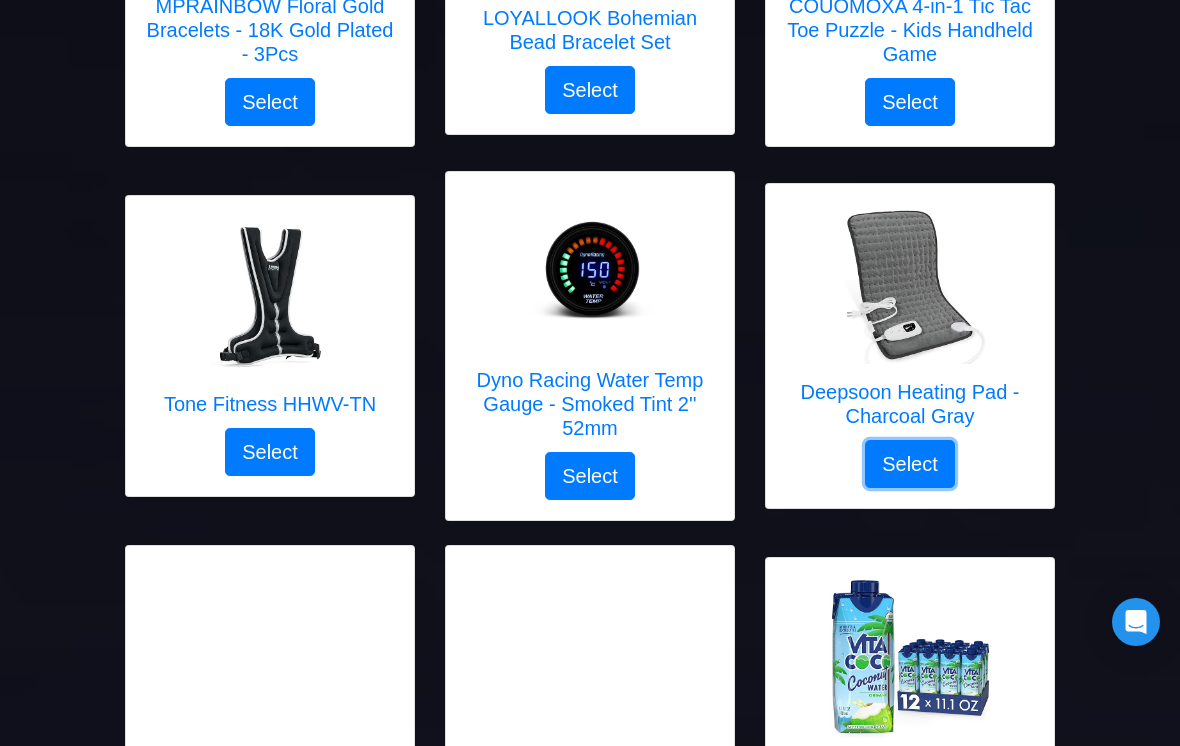click at bounding box center (910, 284) 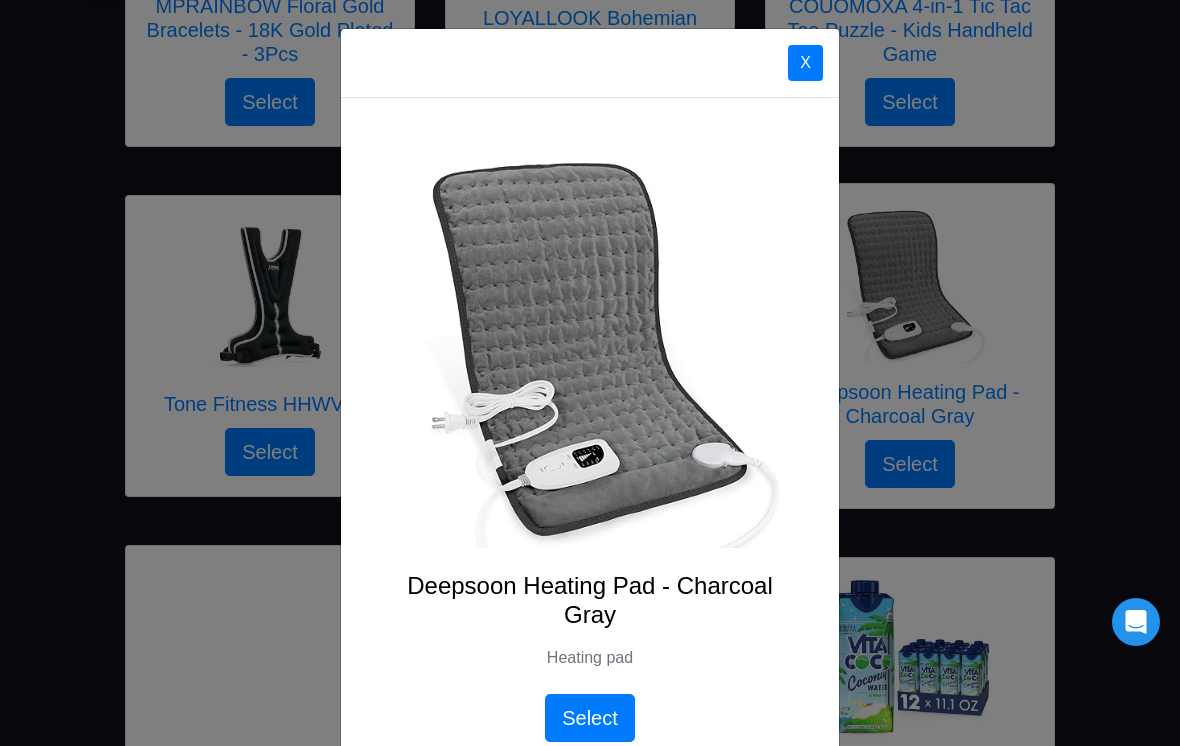 scroll, scrollTop: 0, scrollLeft: 0, axis: both 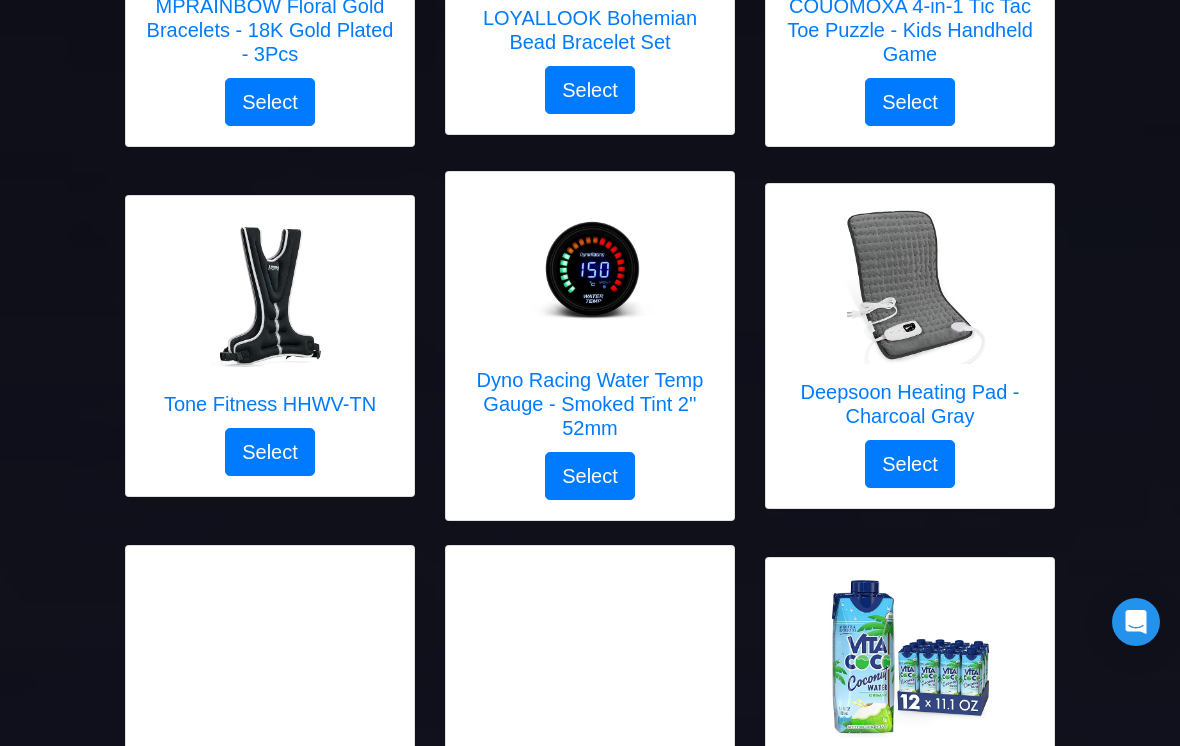 click on "Deepsoon Heating Pad - Charcoal Gray" at bounding box center [910, 404] 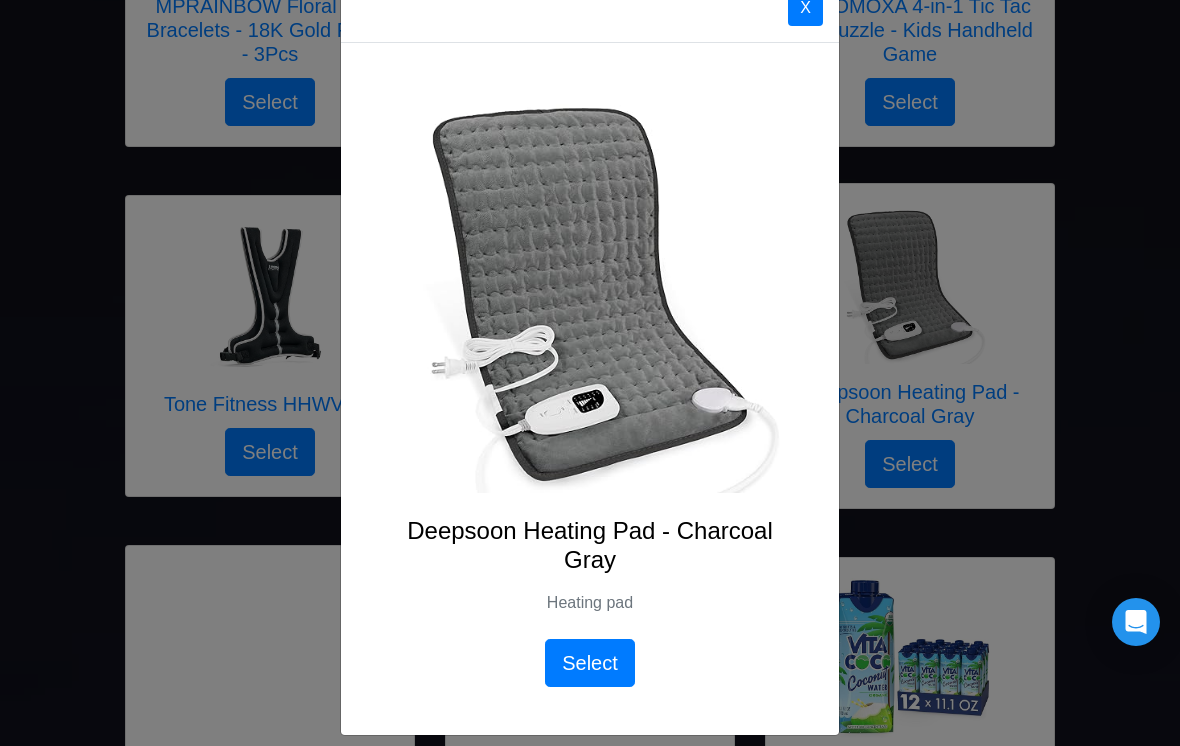 scroll, scrollTop: 55, scrollLeft: 0, axis: vertical 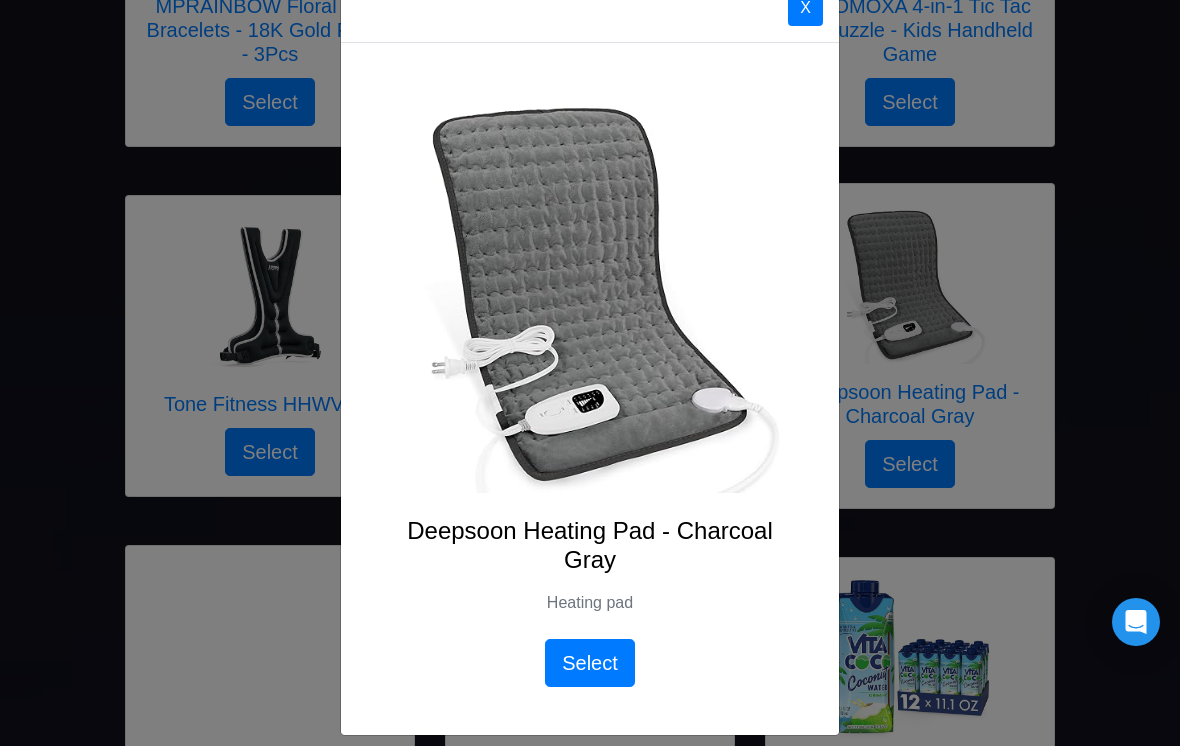 click on "X" at bounding box center (805, 8) 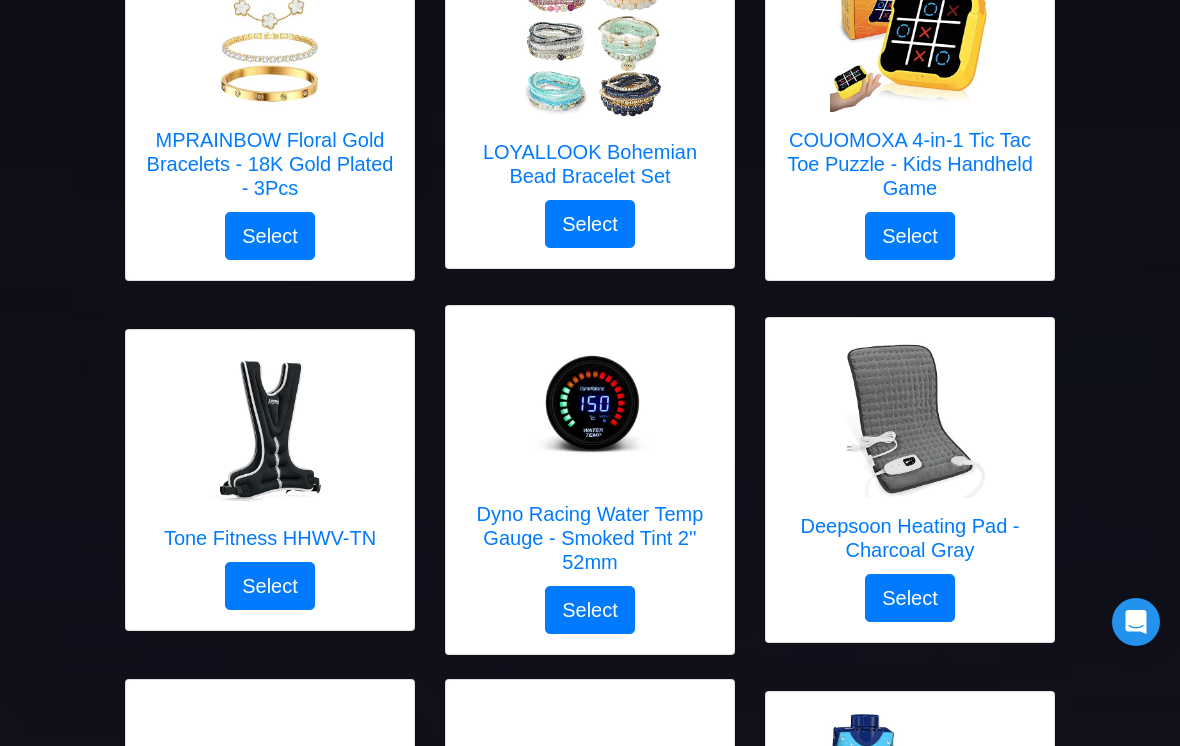 scroll, scrollTop: 1170, scrollLeft: 0, axis: vertical 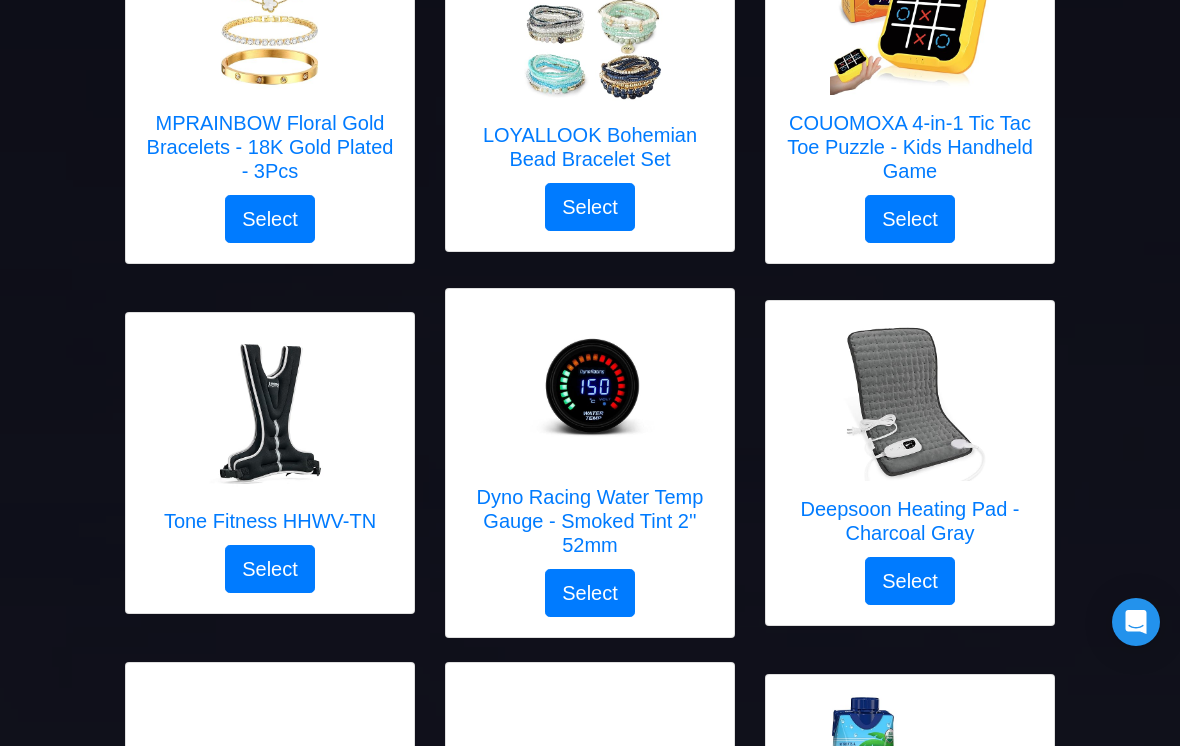 click on "Deepsoon Heating Pad - Charcoal Gray" at bounding box center [910, 521] 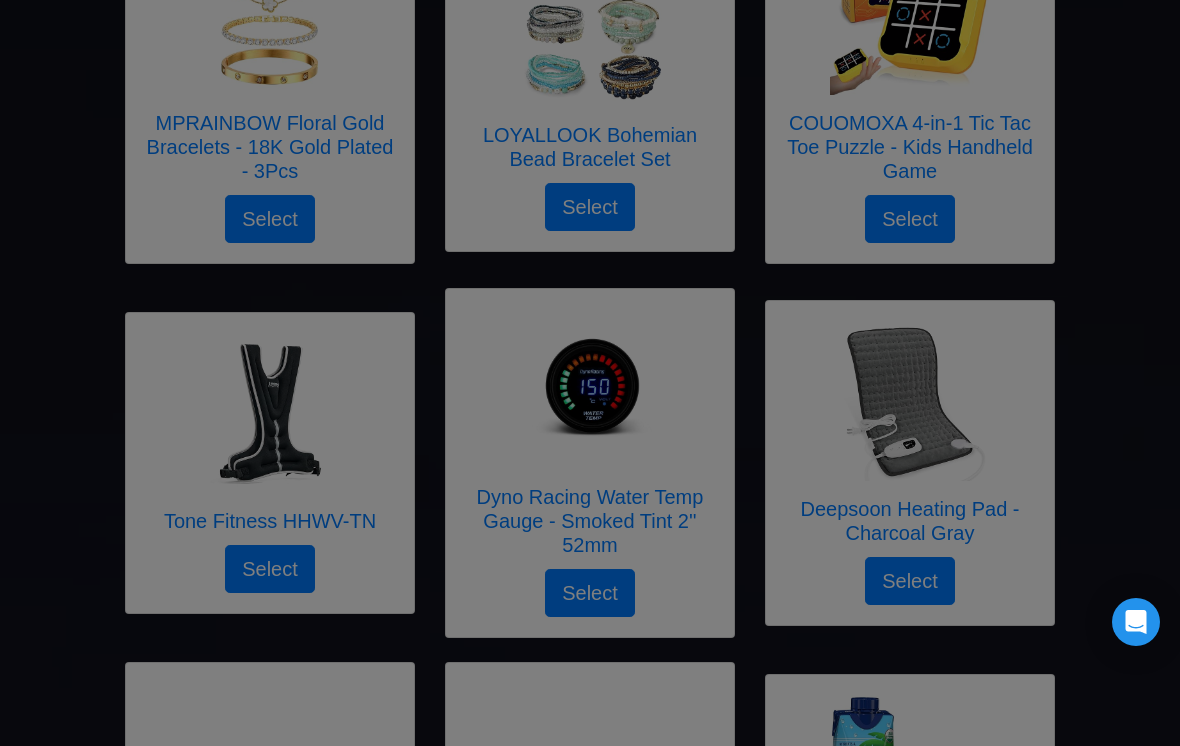 scroll, scrollTop: 0, scrollLeft: 0, axis: both 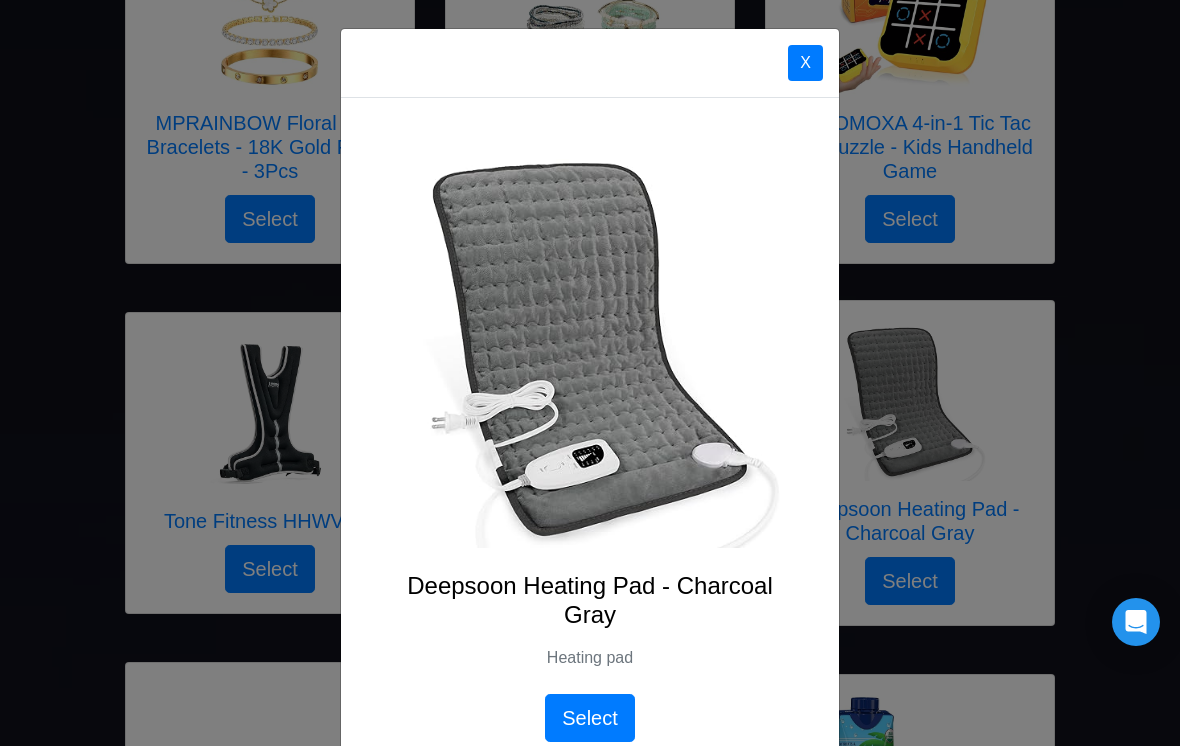click on "Select" at bounding box center (590, 718) 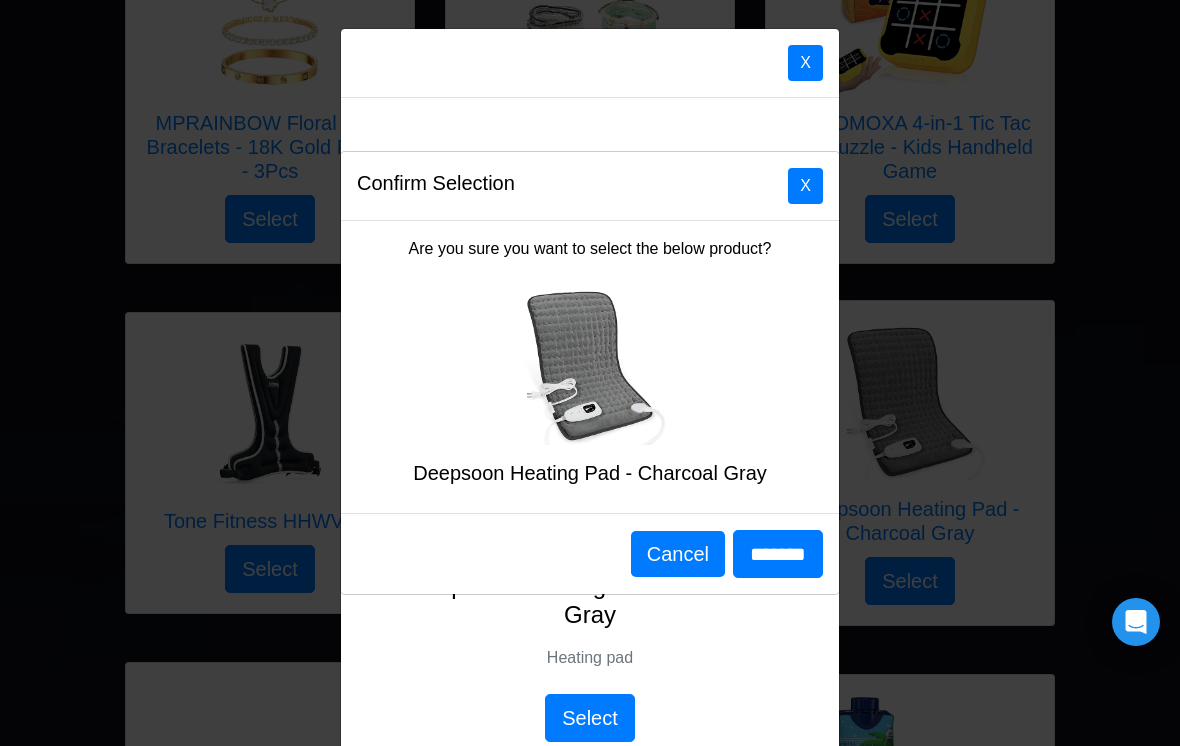 click on "*******" at bounding box center [778, 554] 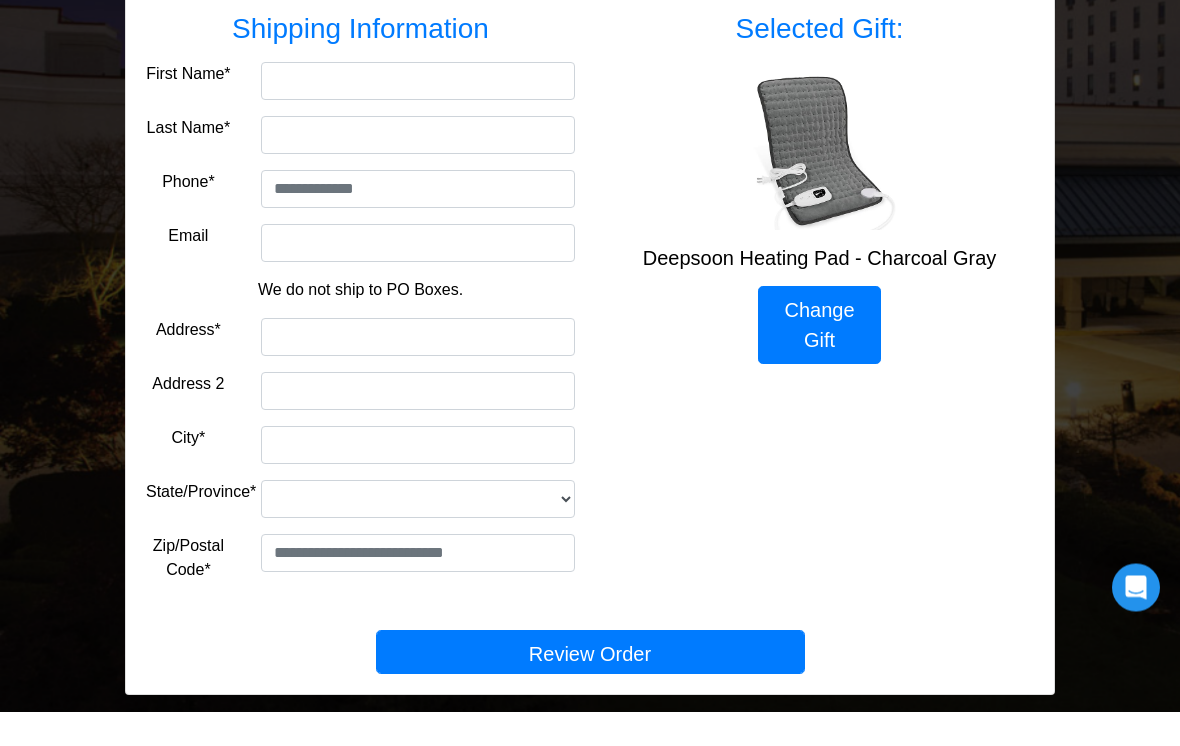 scroll, scrollTop: 310, scrollLeft: 0, axis: vertical 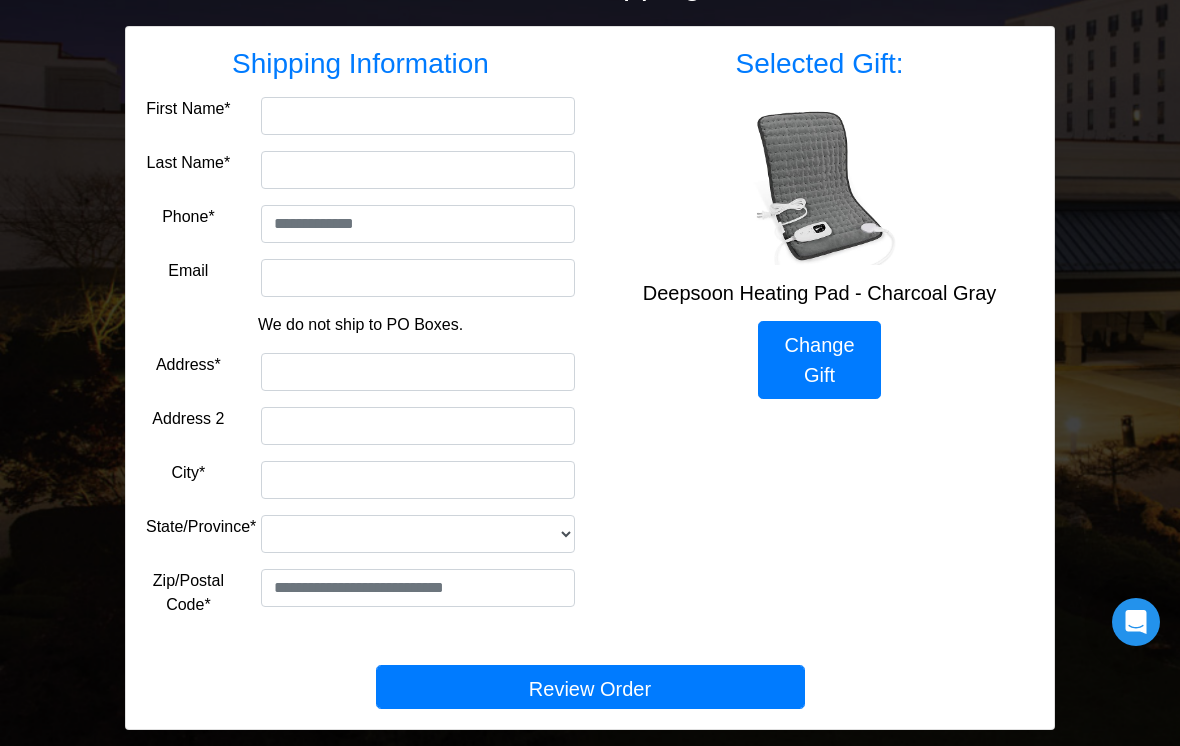 click on "Change Gift" at bounding box center [819, 360] 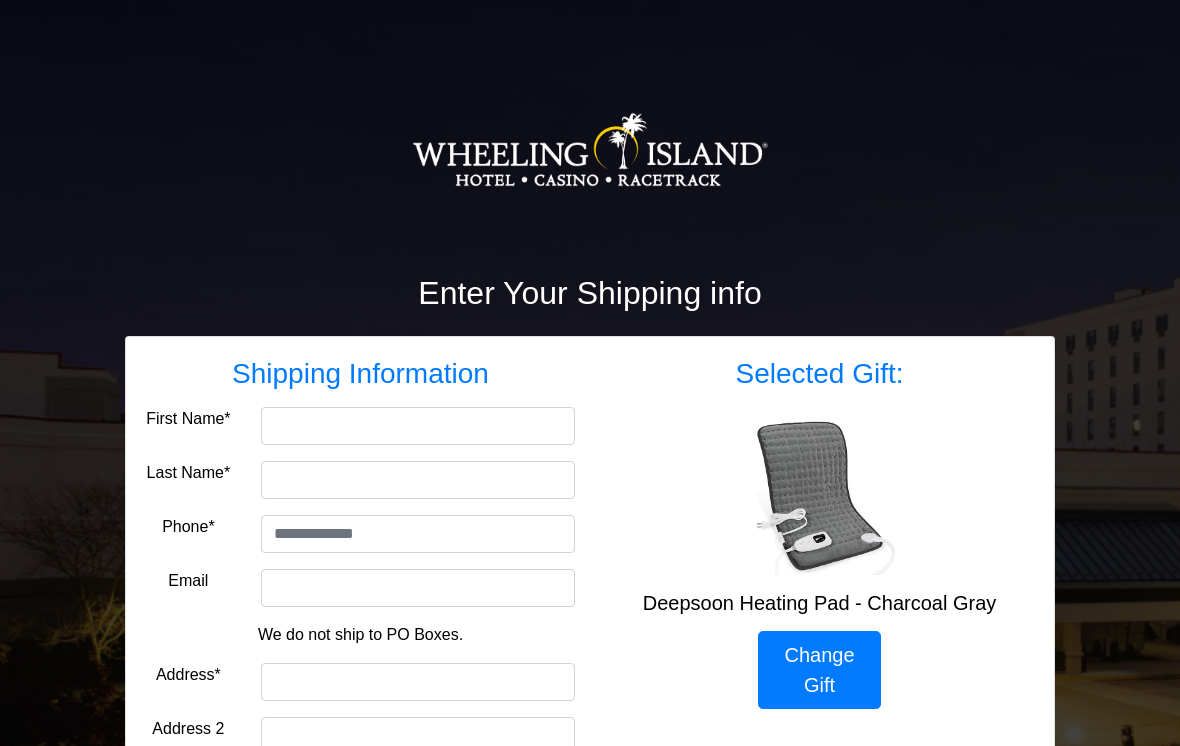 scroll, scrollTop: 0, scrollLeft: 0, axis: both 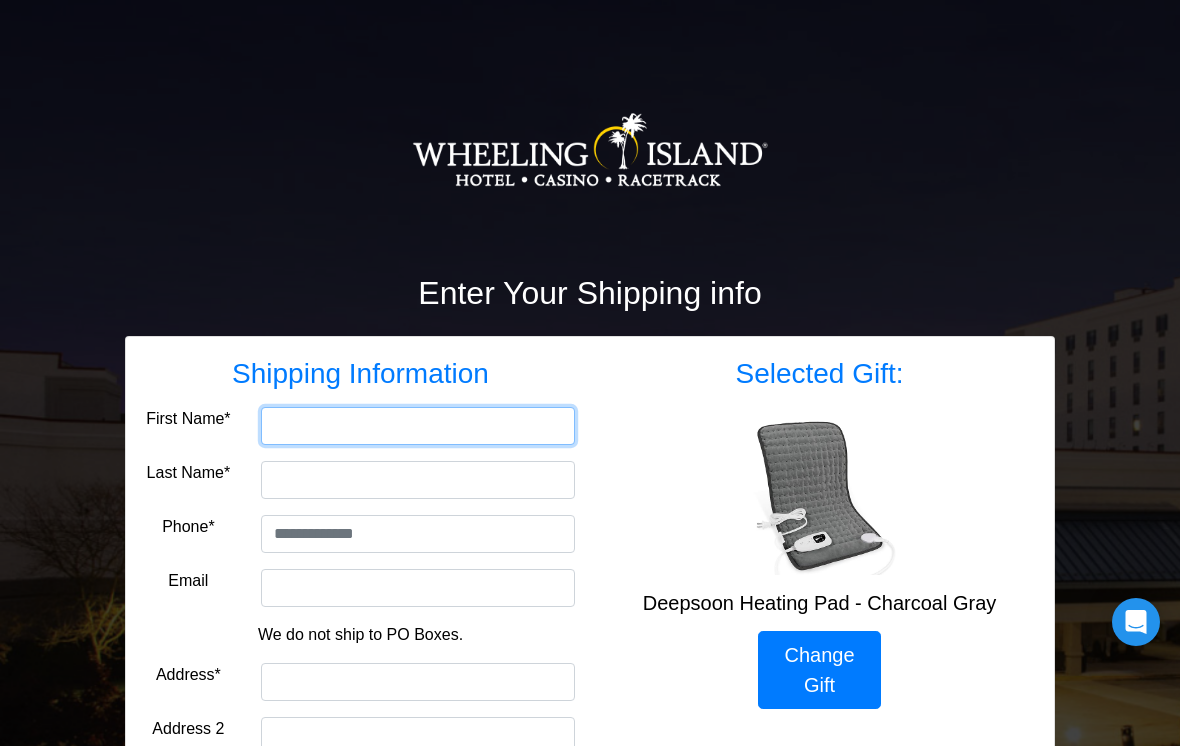 click on "First Name*" at bounding box center [418, 426] 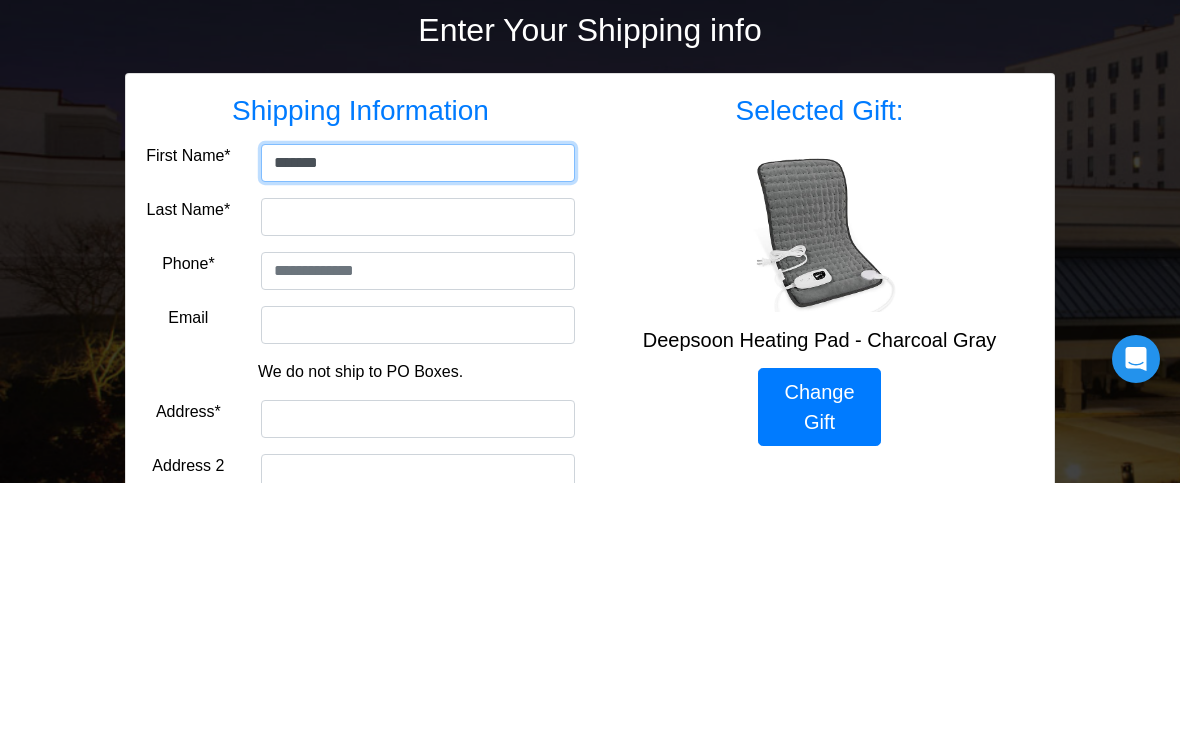 type on "*******" 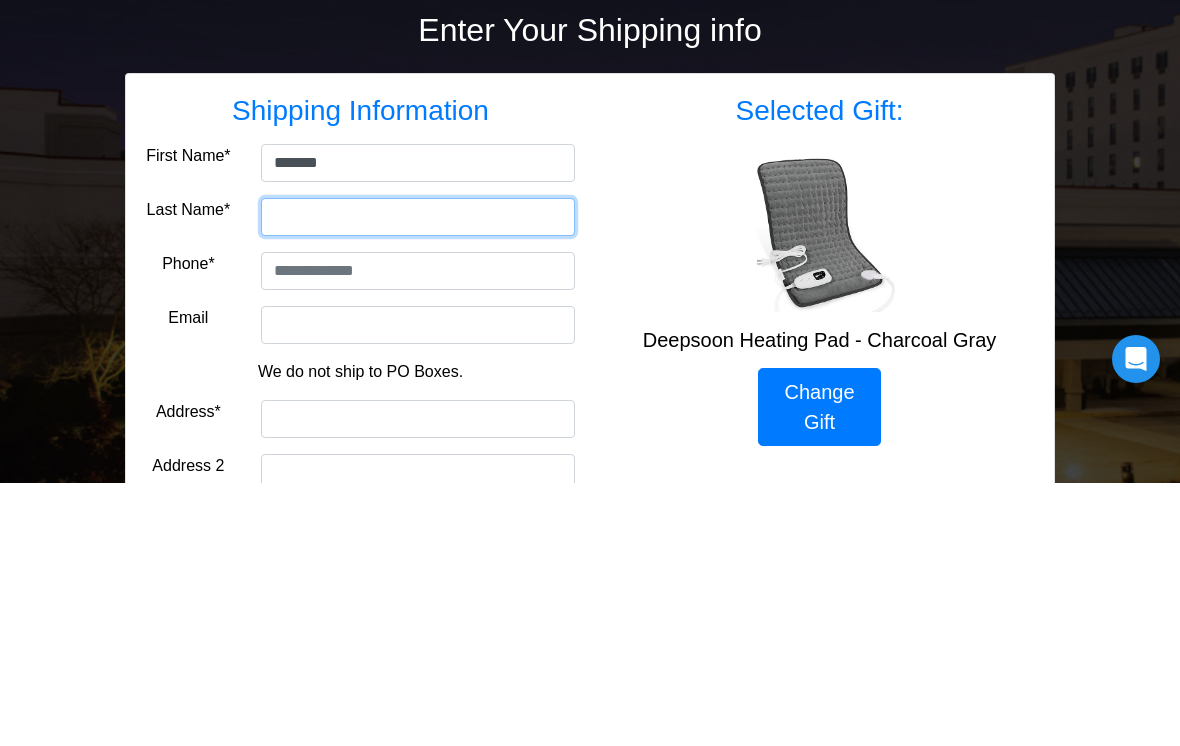 click on "Last Name*" at bounding box center [418, 480] 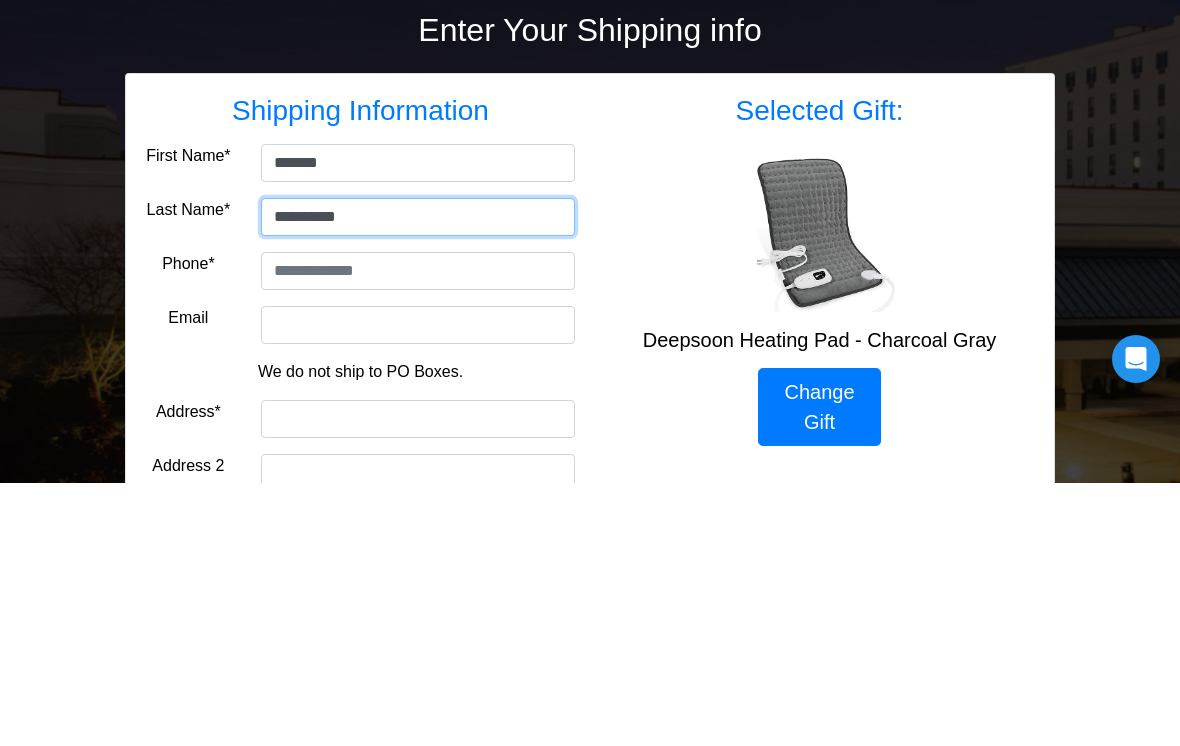 type on "*********" 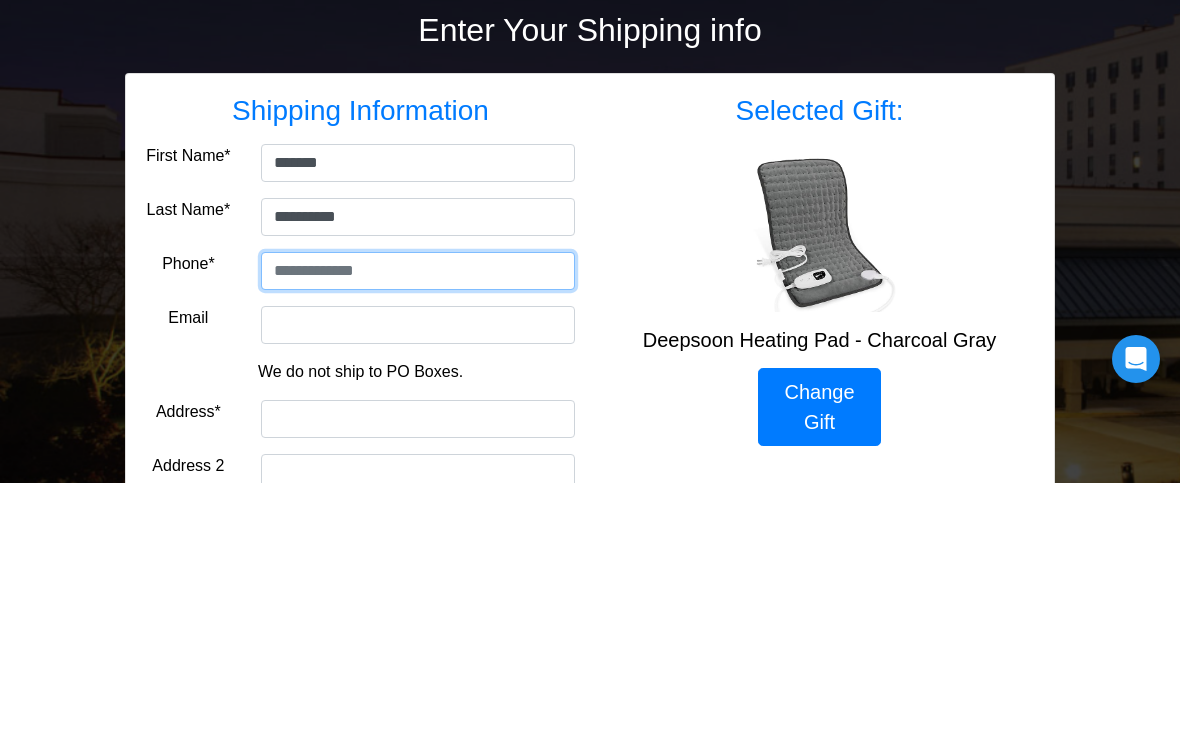 click at bounding box center [418, 534] 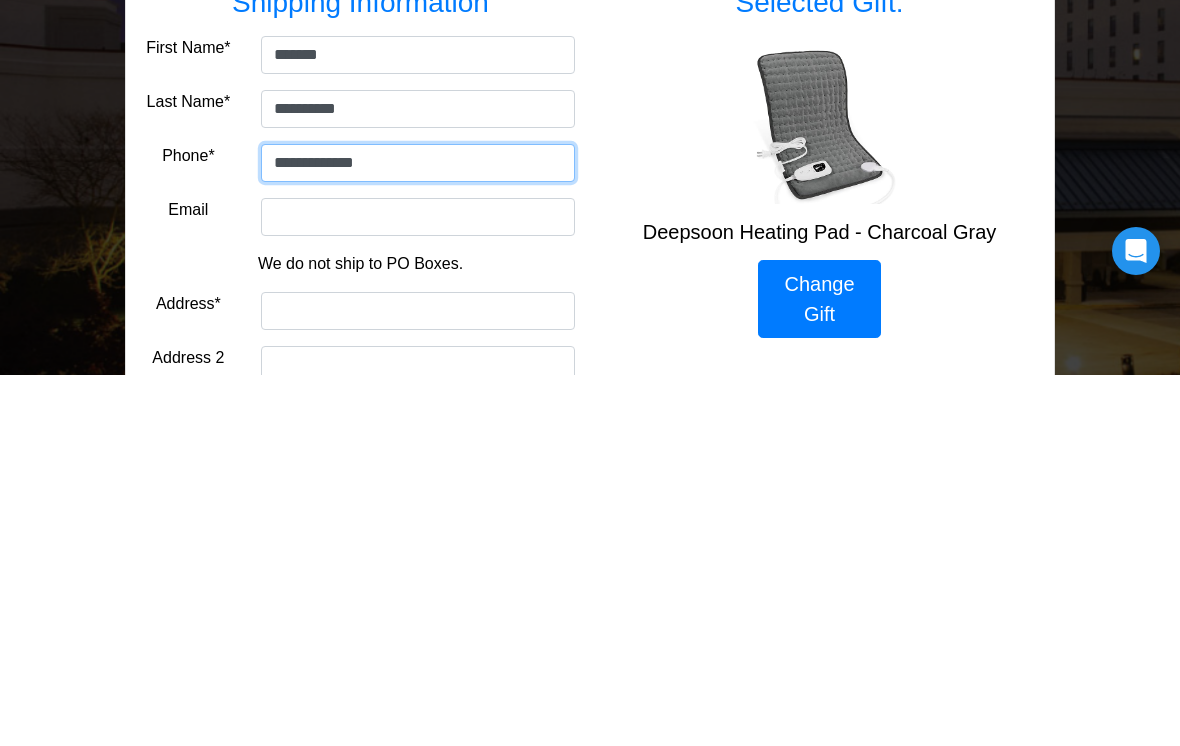 type on "**********" 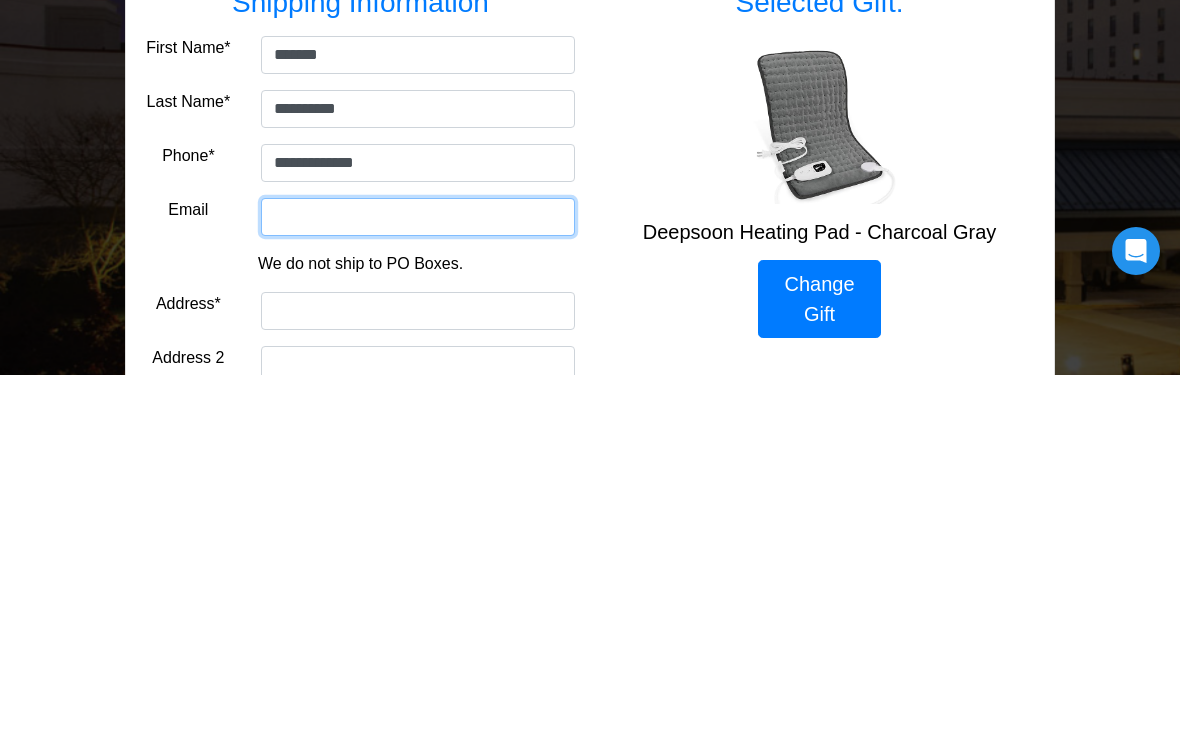 click on "Email" at bounding box center [418, 588] 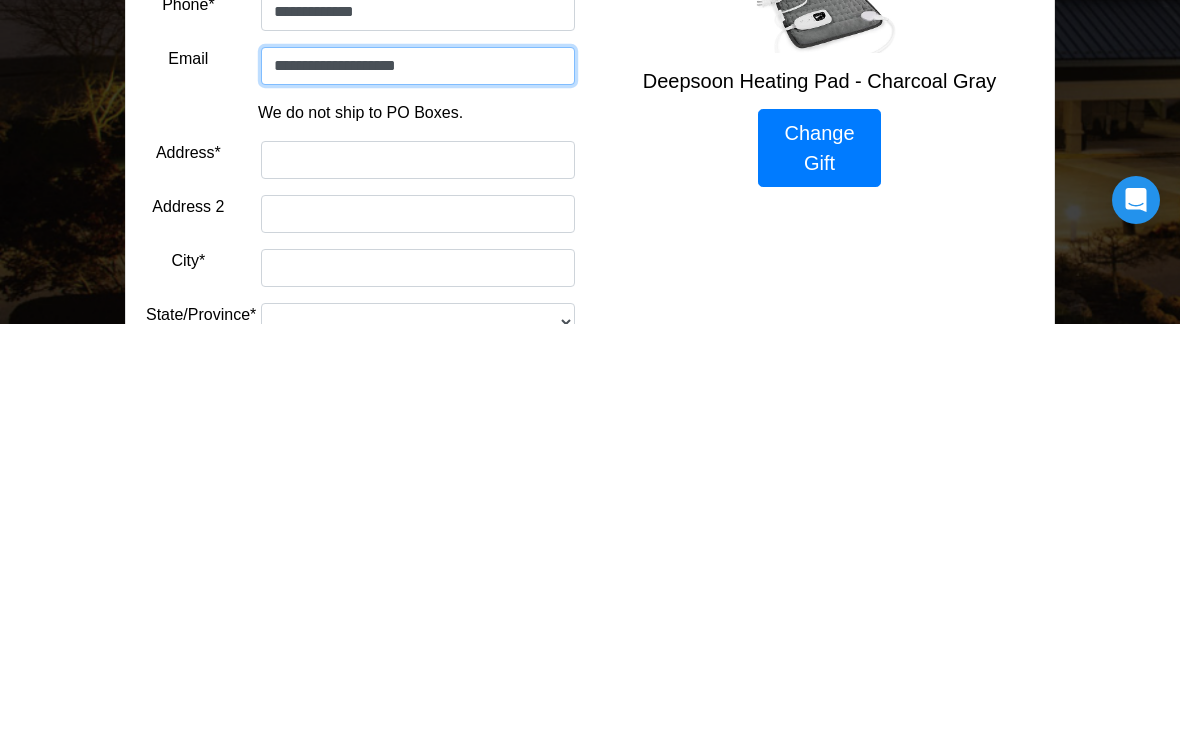 scroll, scrollTop: 101, scrollLeft: 0, axis: vertical 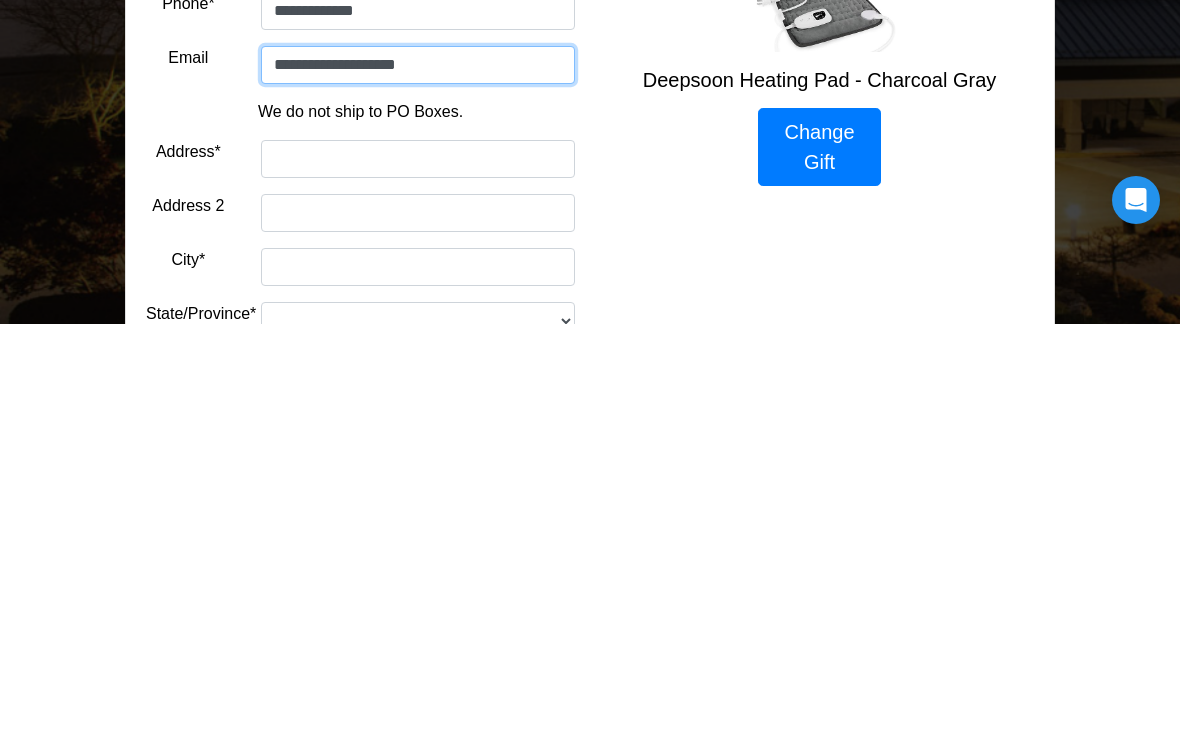 type on "**********" 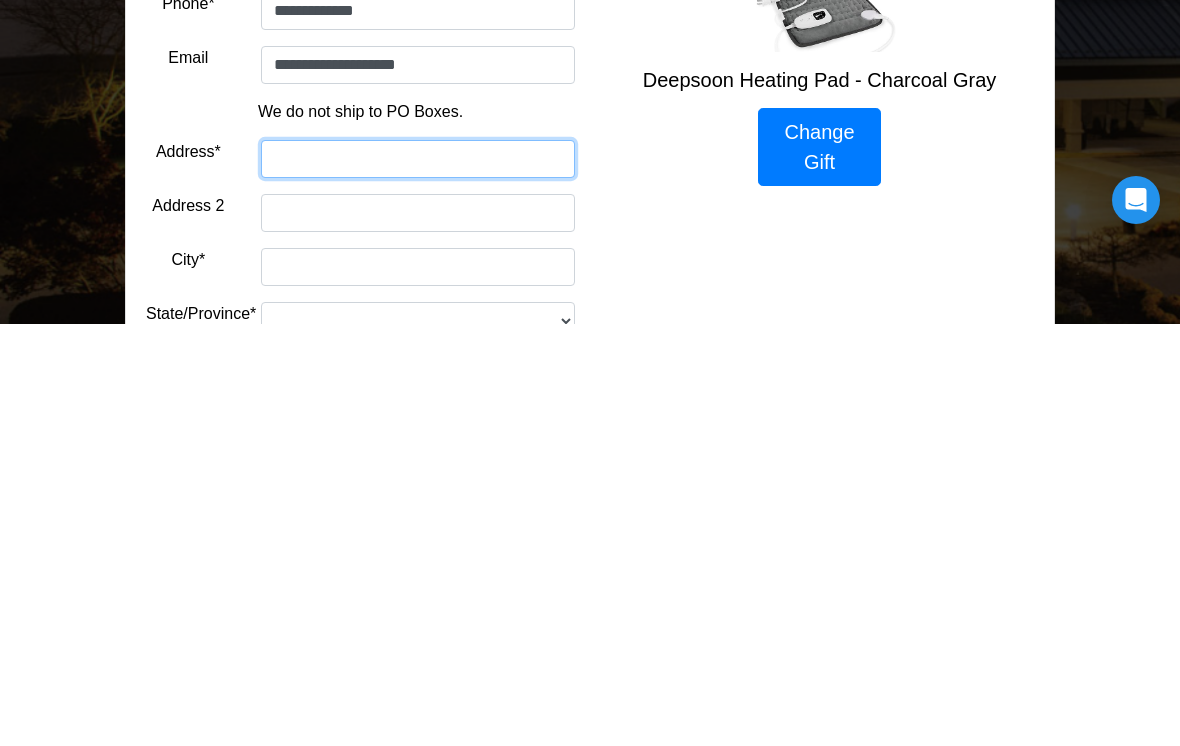 click on "Address*" at bounding box center (418, 581) 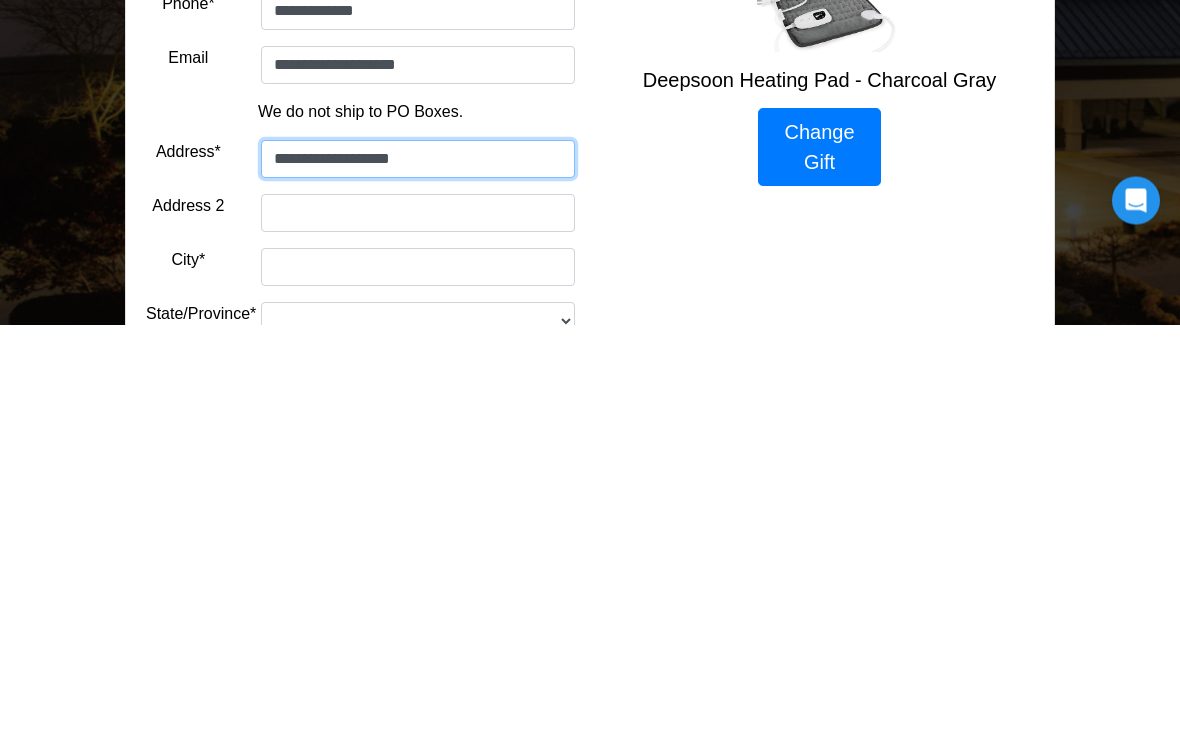 type on "**********" 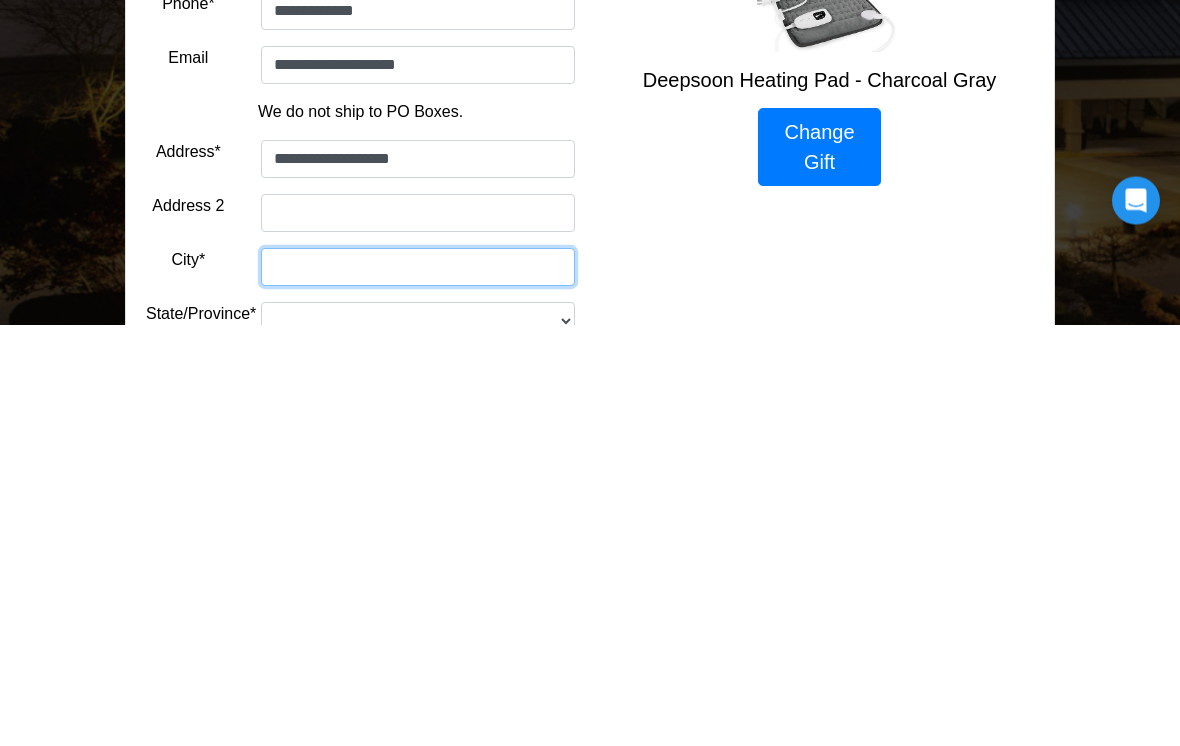 click on "City*" at bounding box center (418, 689) 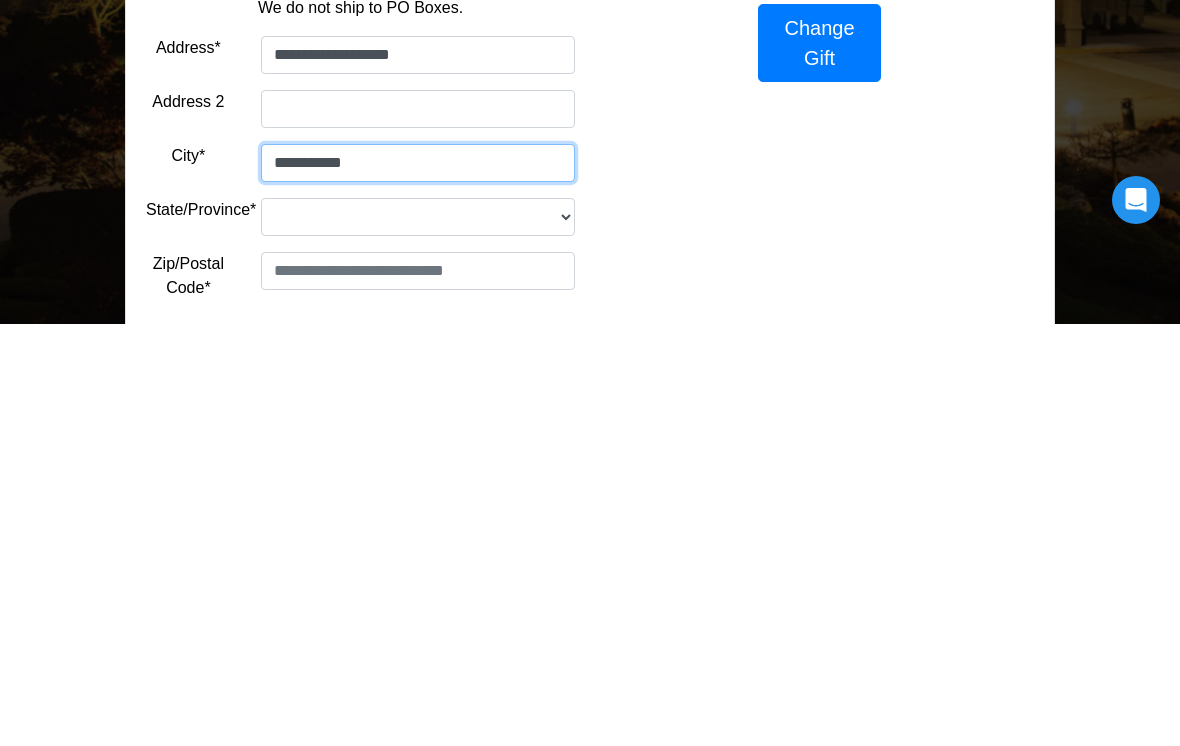 type on "**********" 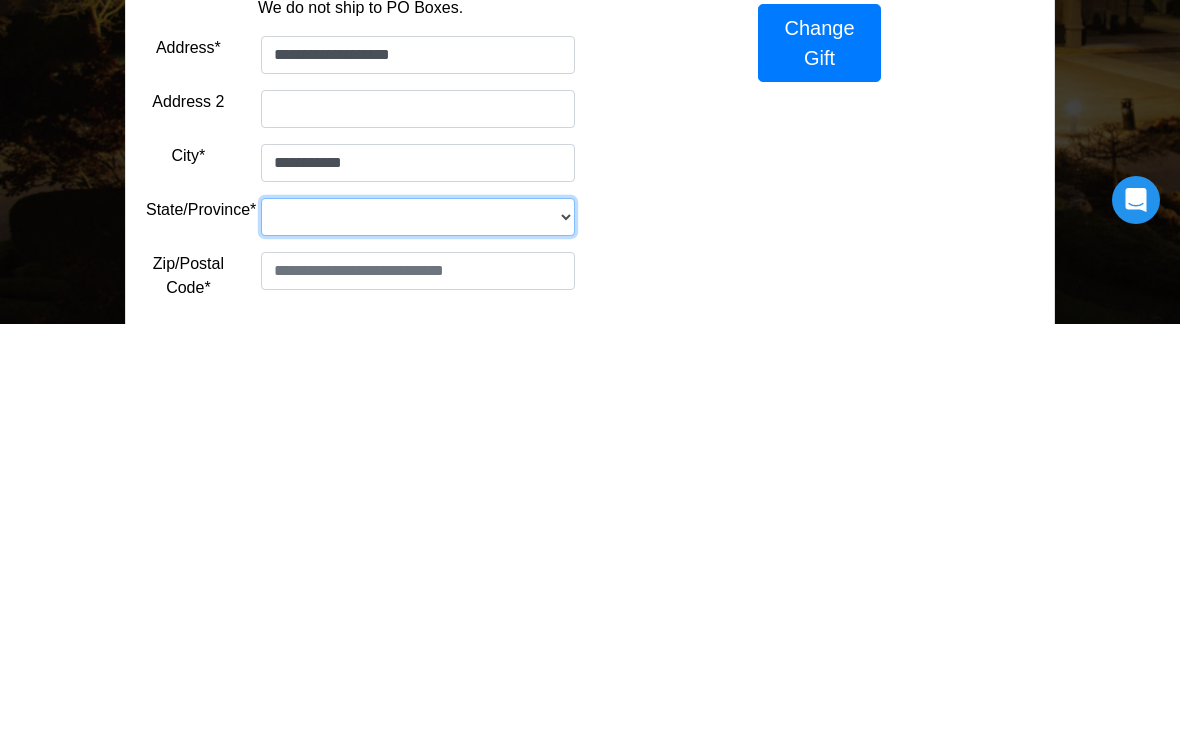 click on "**********" at bounding box center [418, 639] 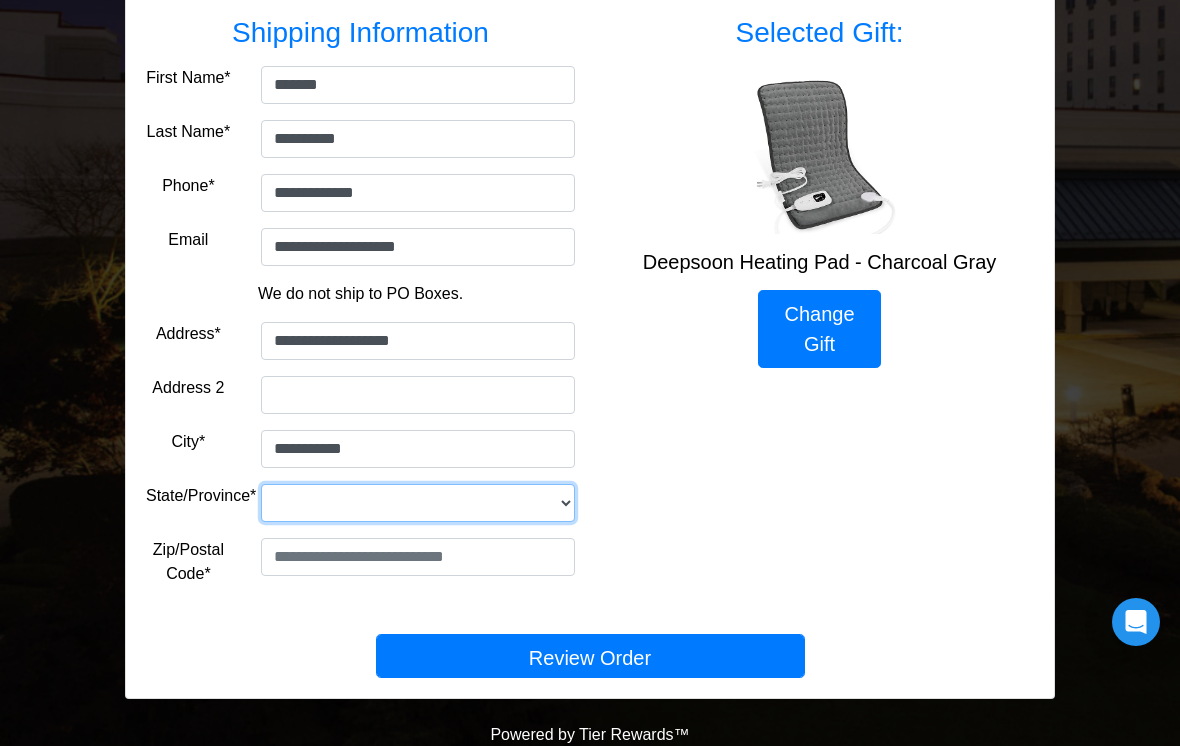 select on "**" 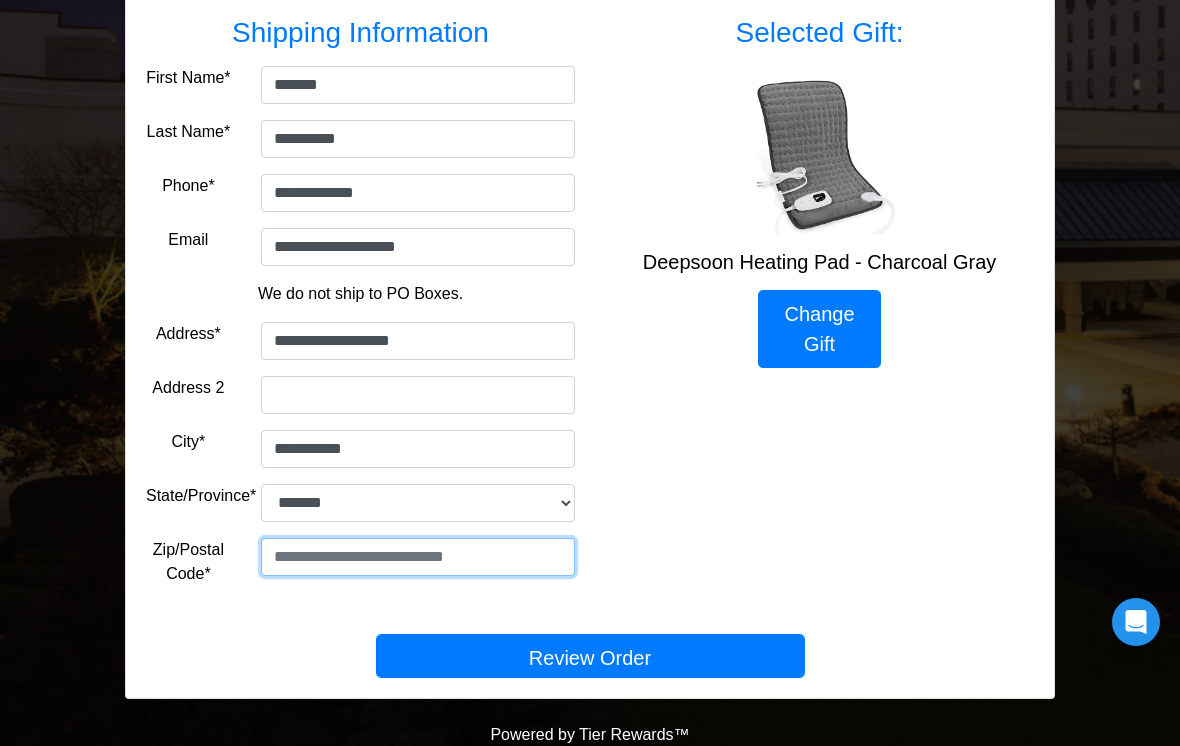 click at bounding box center (418, 557) 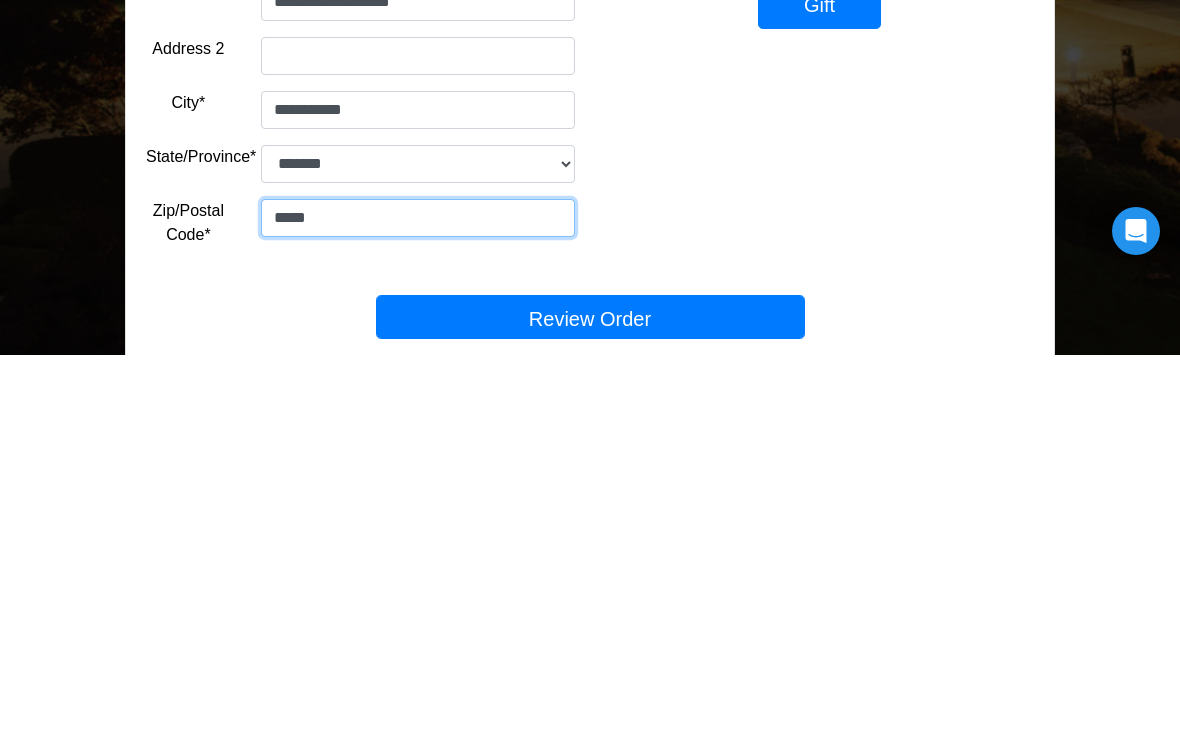 scroll, scrollTop: 341, scrollLeft: 0, axis: vertical 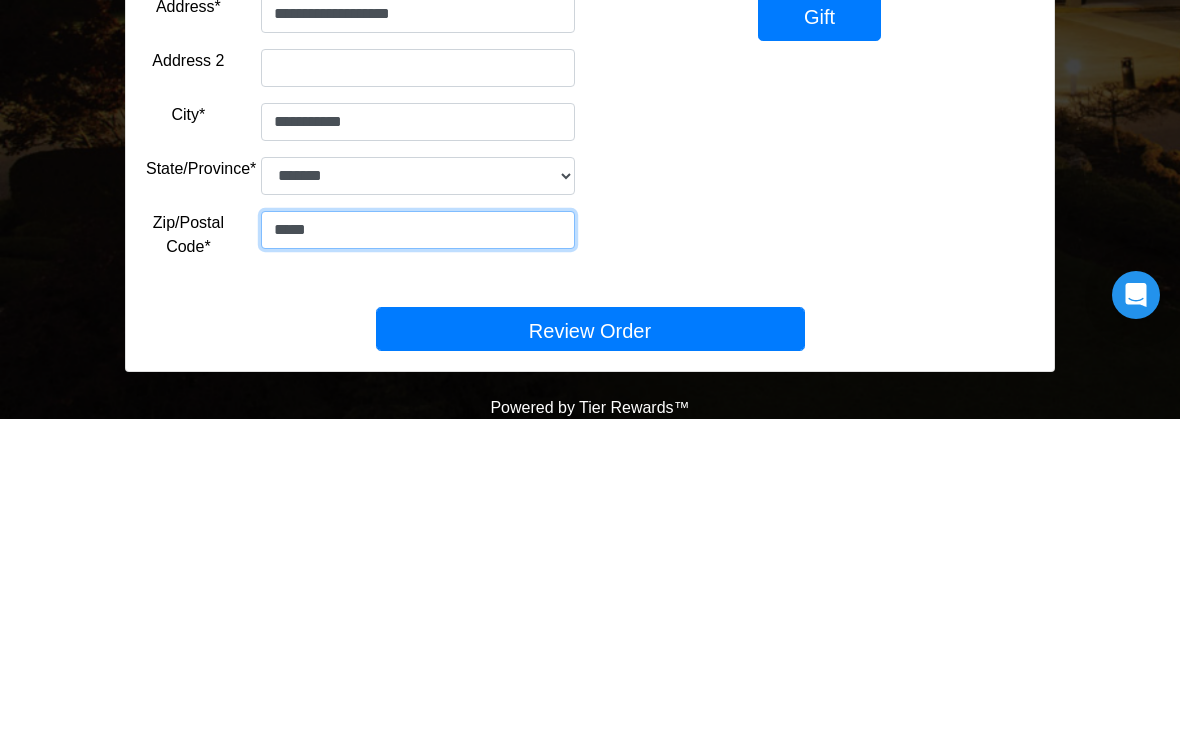 type on "*****" 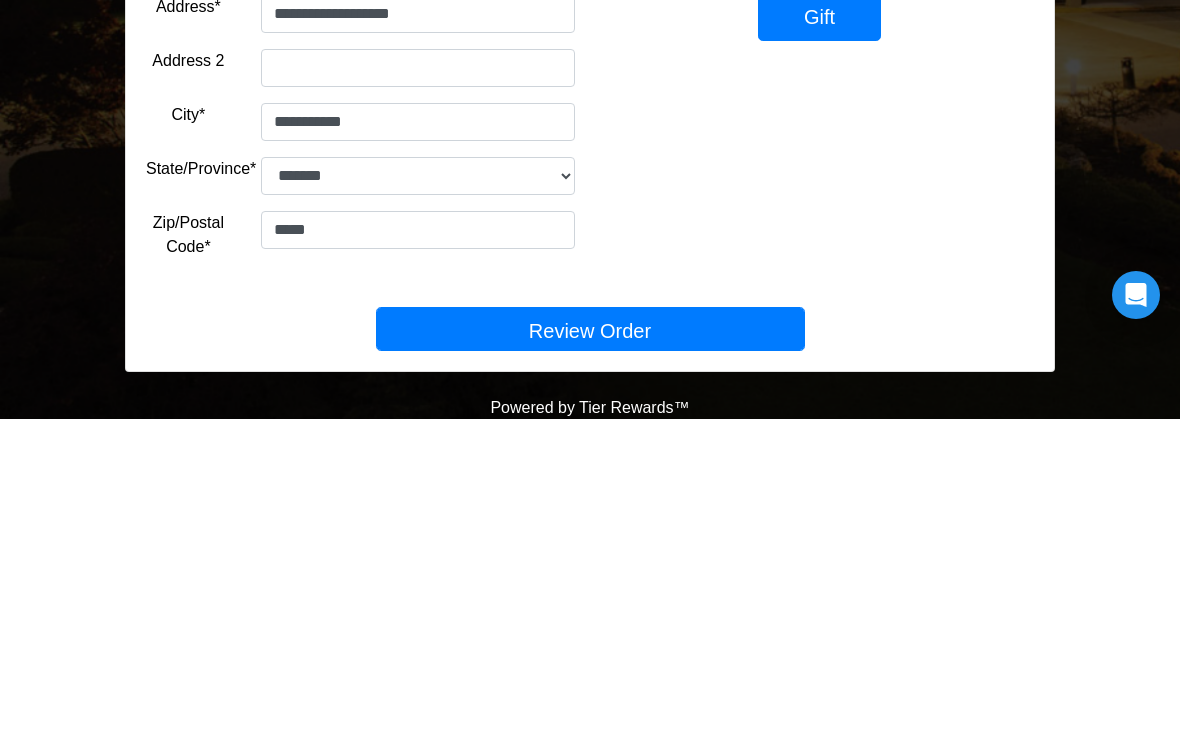 click on "Review Order" at bounding box center (590, 656) 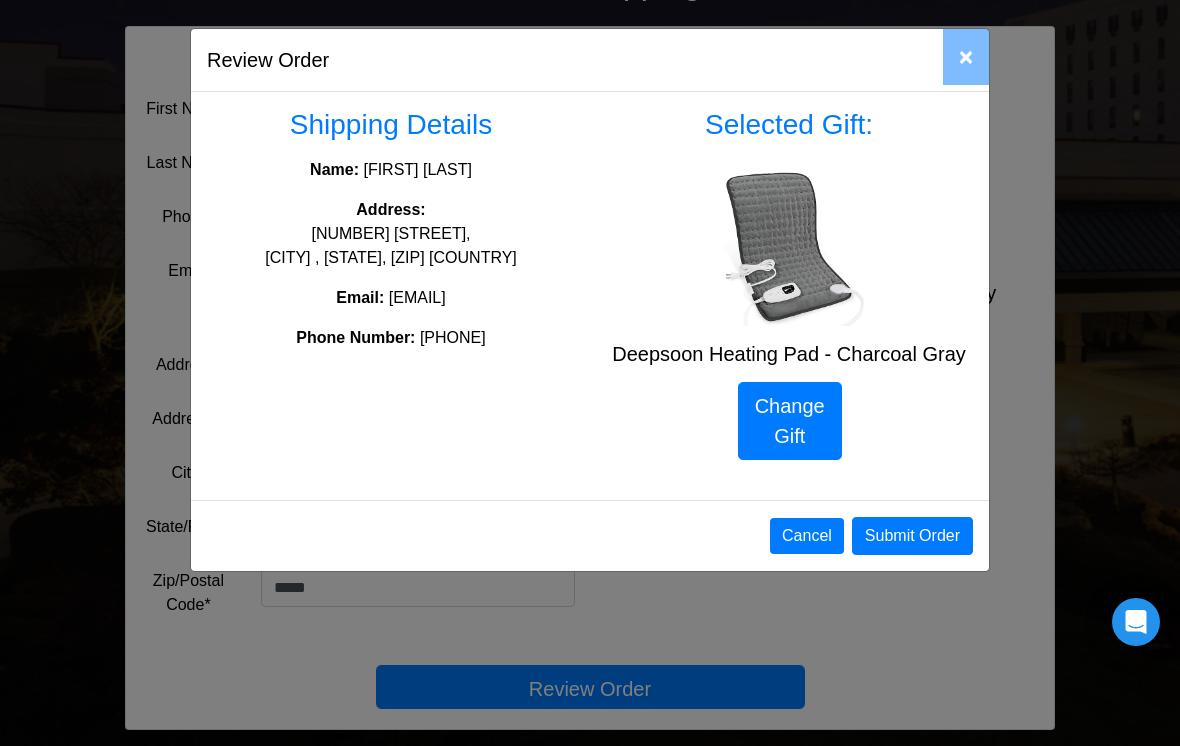 click on "Submit Order" at bounding box center (912, 536) 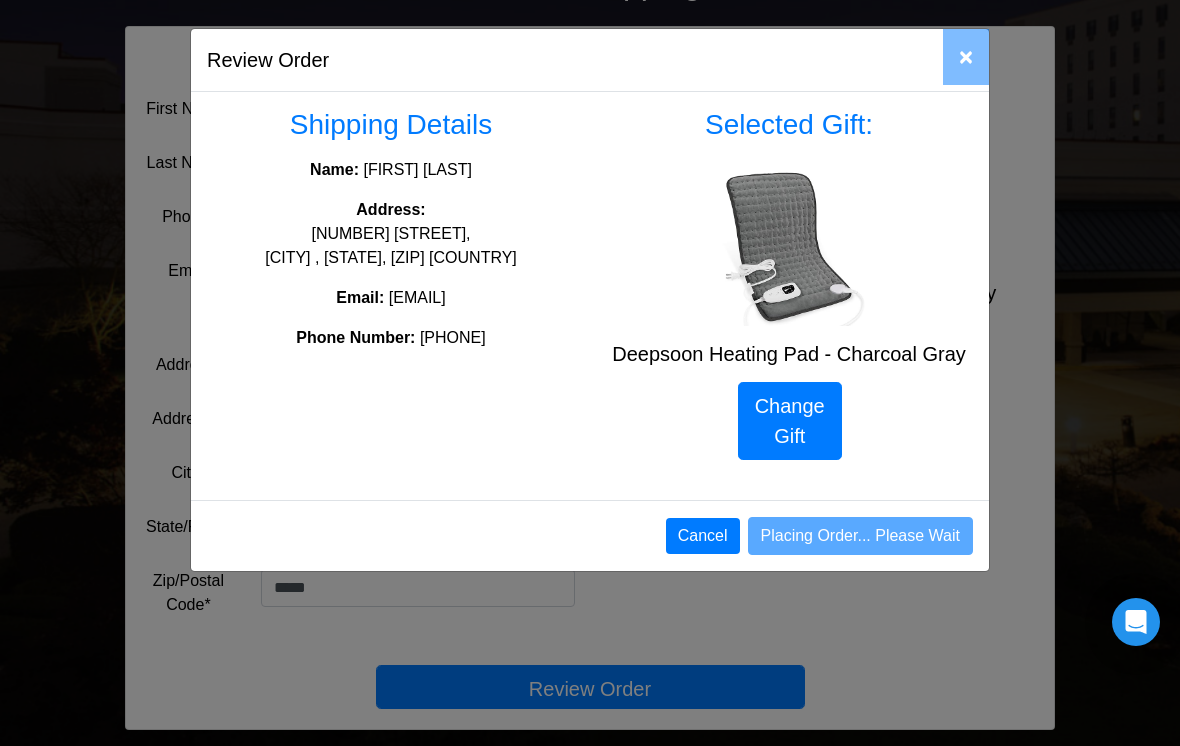 scroll, scrollTop: 341, scrollLeft: 0, axis: vertical 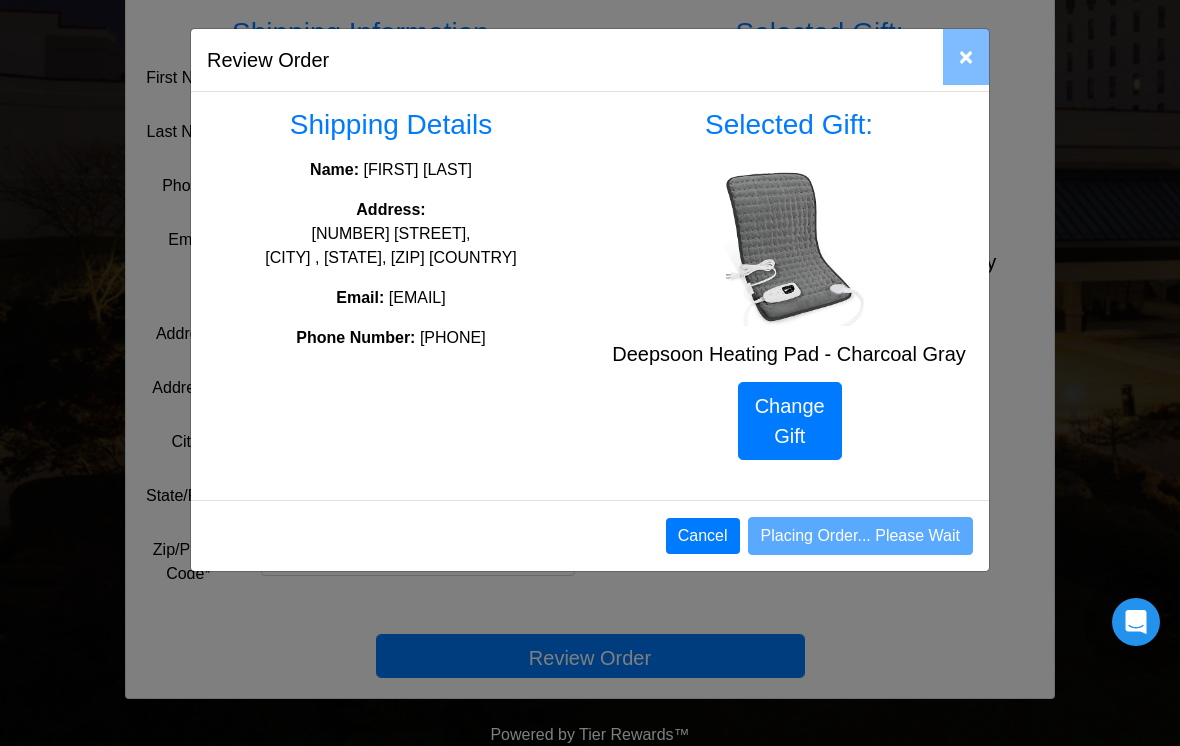 click on "×" at bounding box center [966, 57] 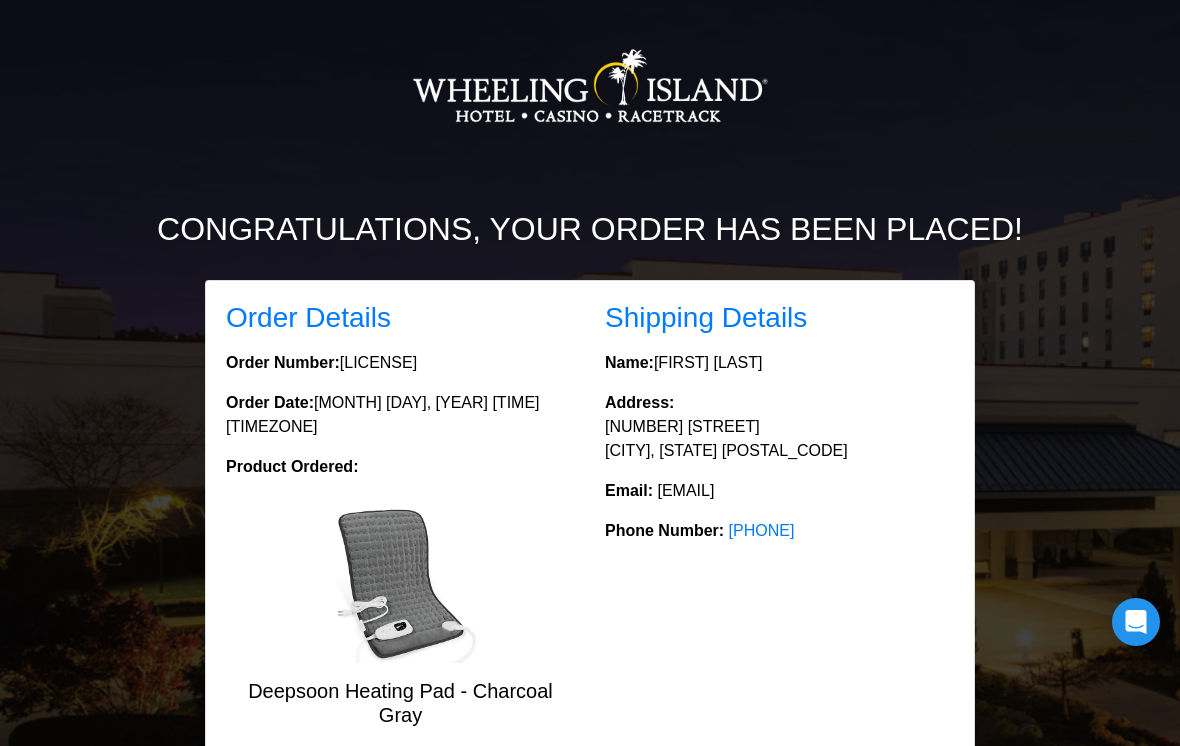 scroll, scrollTop: 0, scrollLeft: 0, axis: both 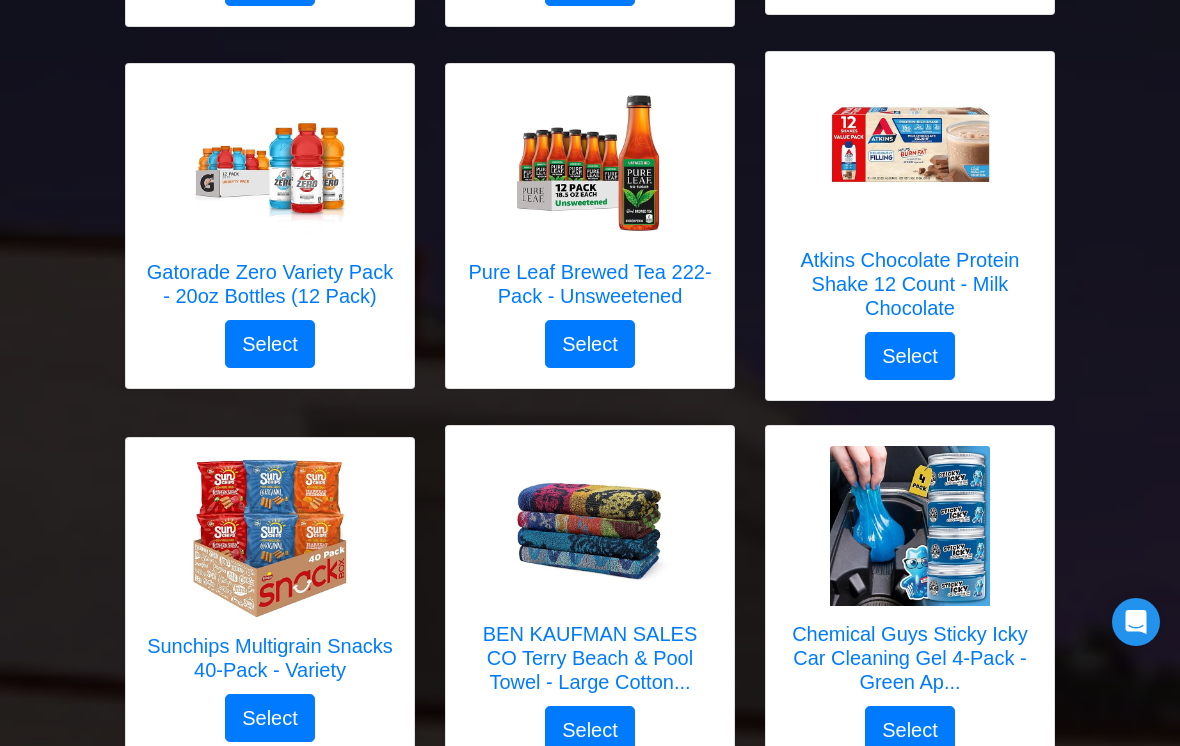 click at bounding box center [590, 526] 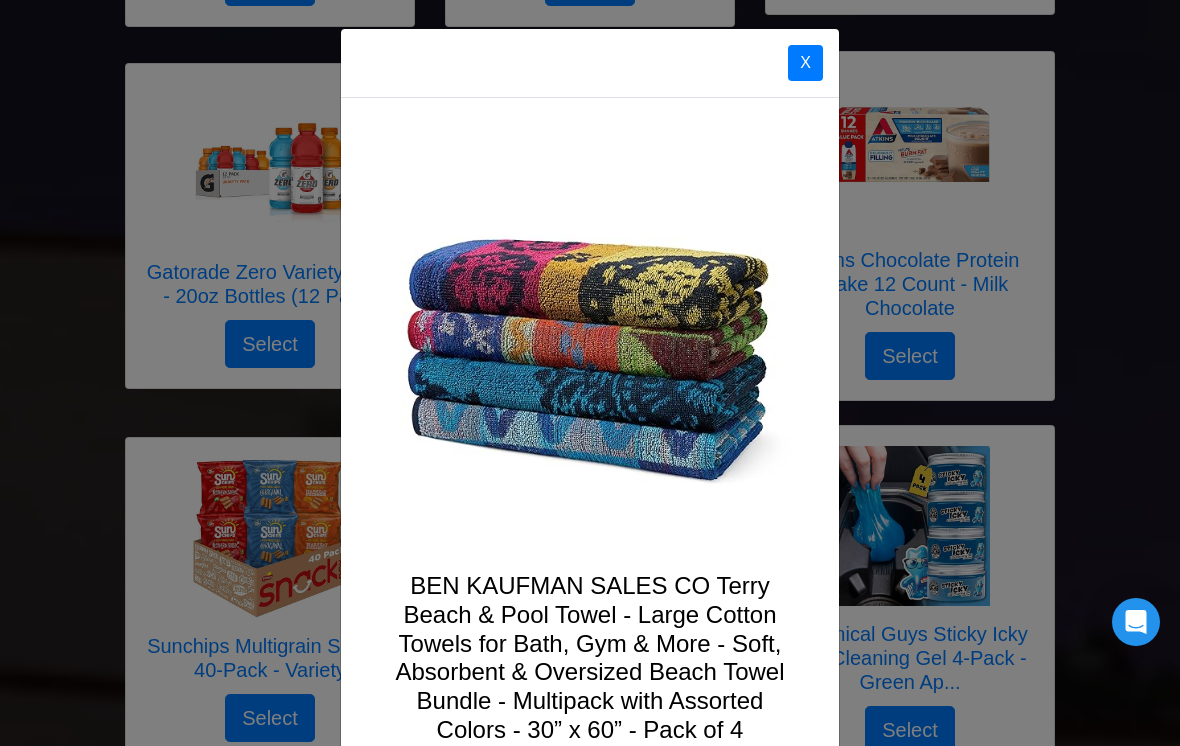 scroll, scrollTop: 0, scrollLeft: 0, axis: both 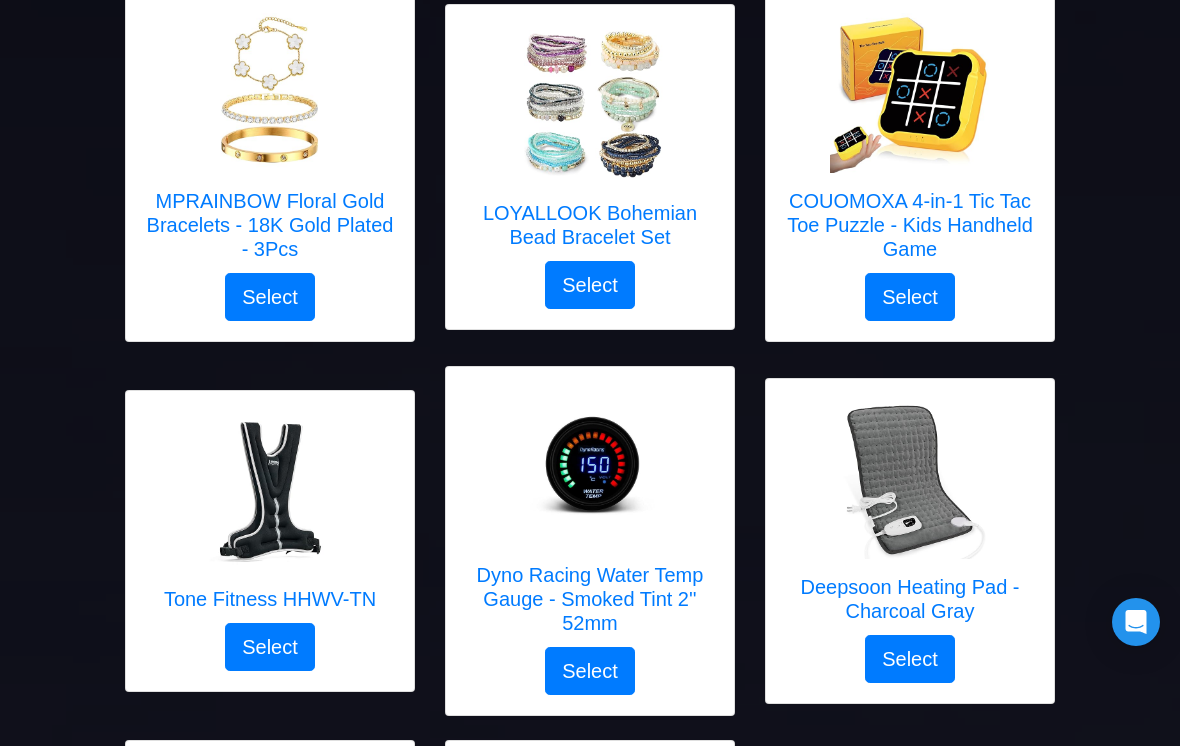 click at bounding box center (910, 479) 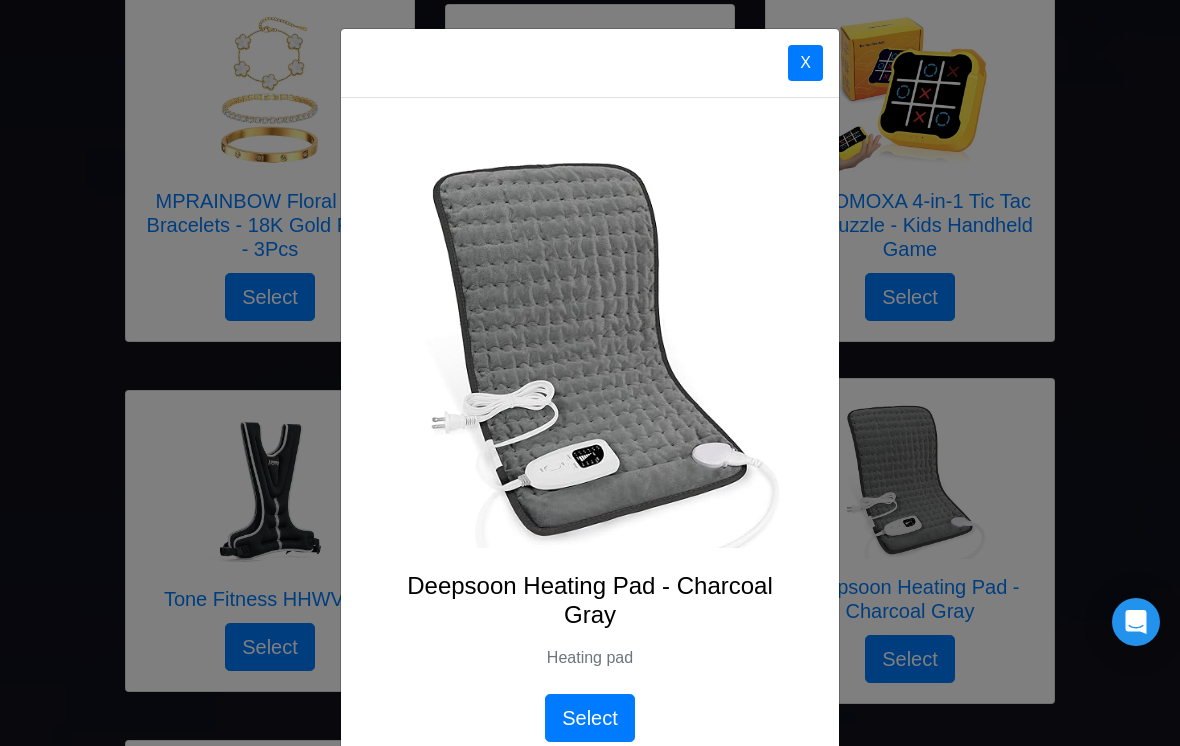 click on "X" at bounding box center (805, 63) 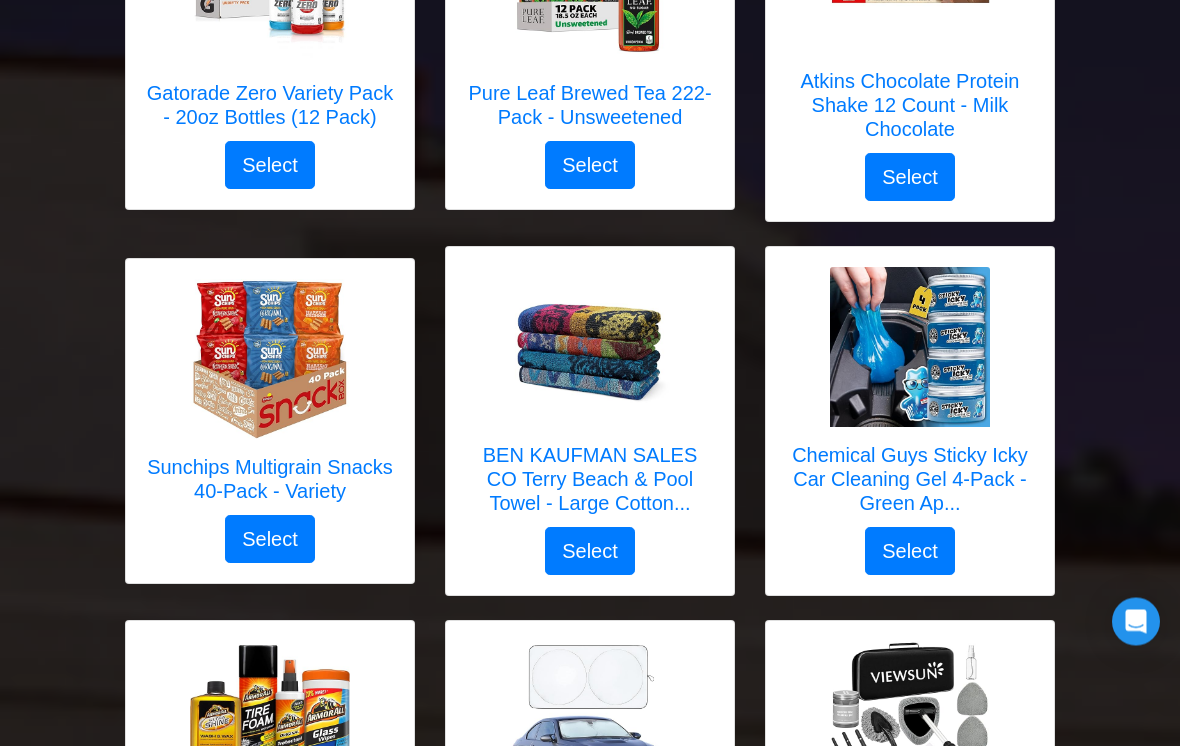 scroll, scrollTop: 2334, scrollLeft: 0, axis: vertical 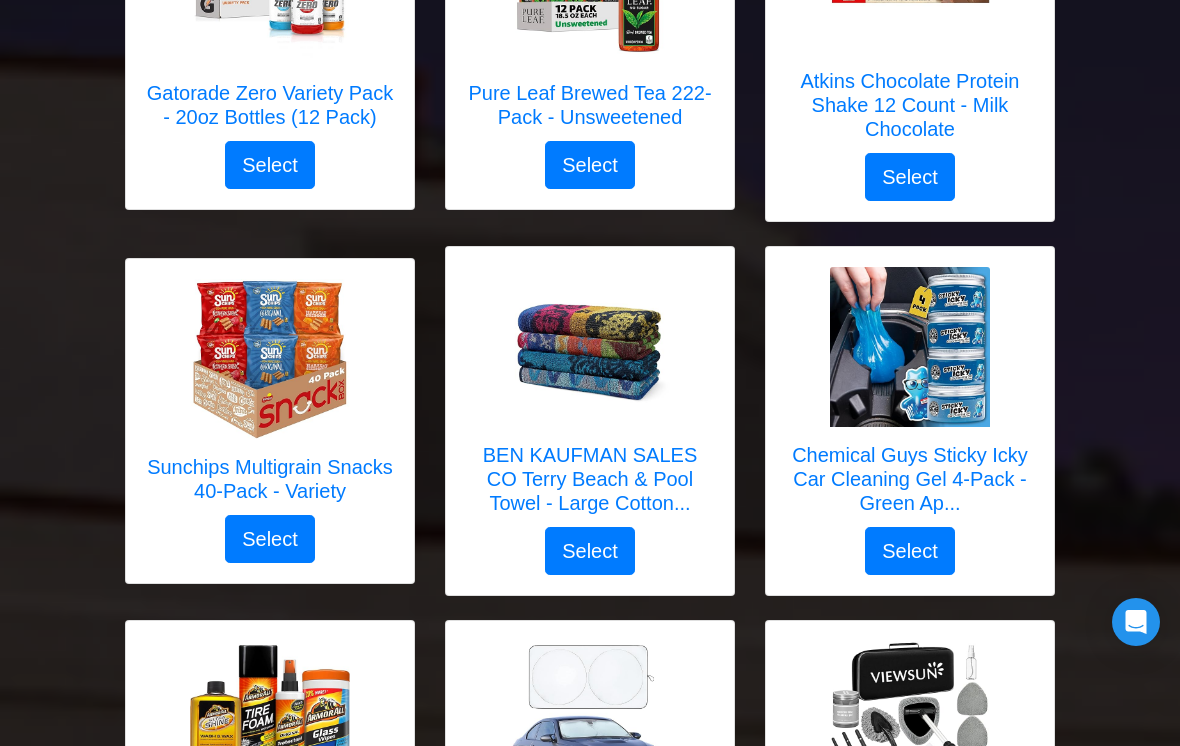 click at bounding box center (590, 347) 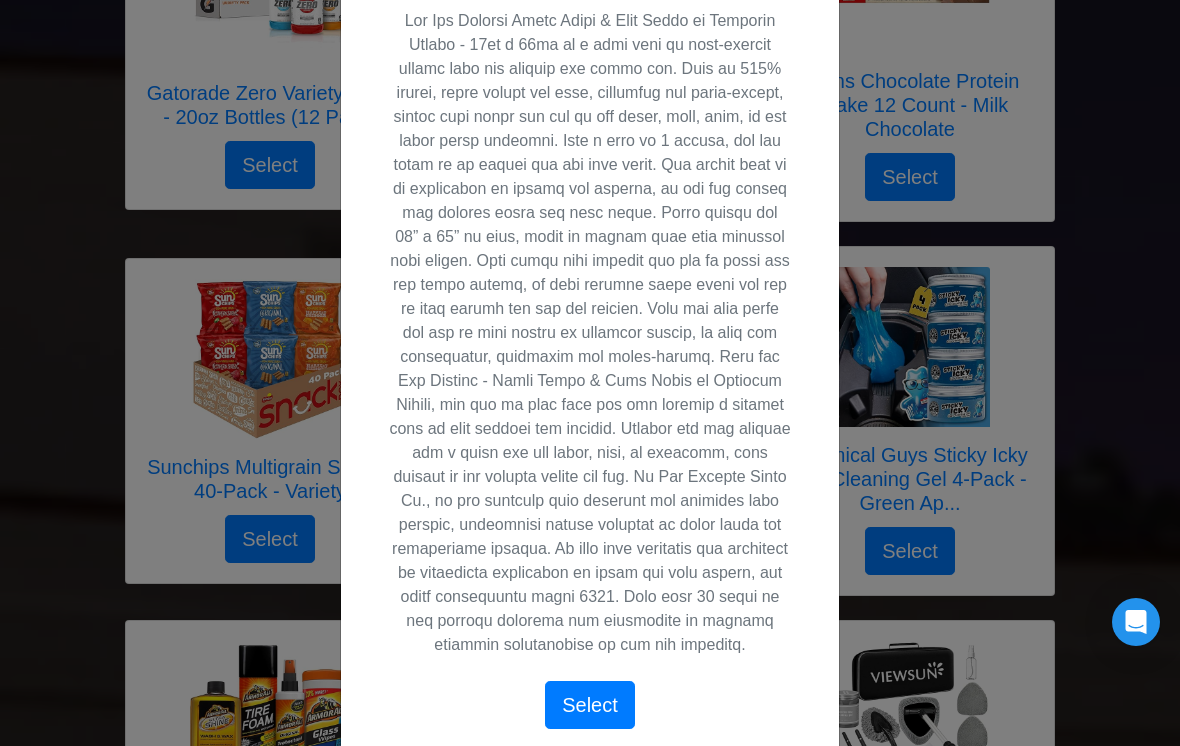 scroll, scrollTop: 753, scrollLeft: 0, axis: vertical 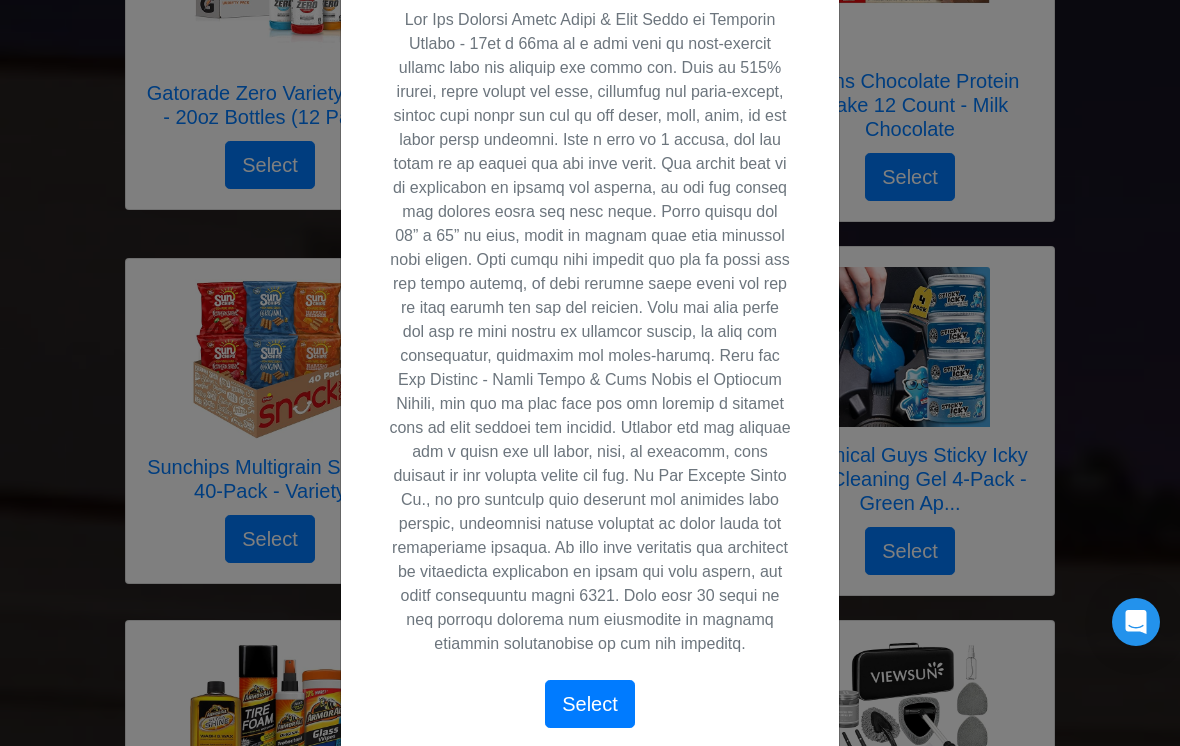 click on "Select" at bounding box center (590, 704) 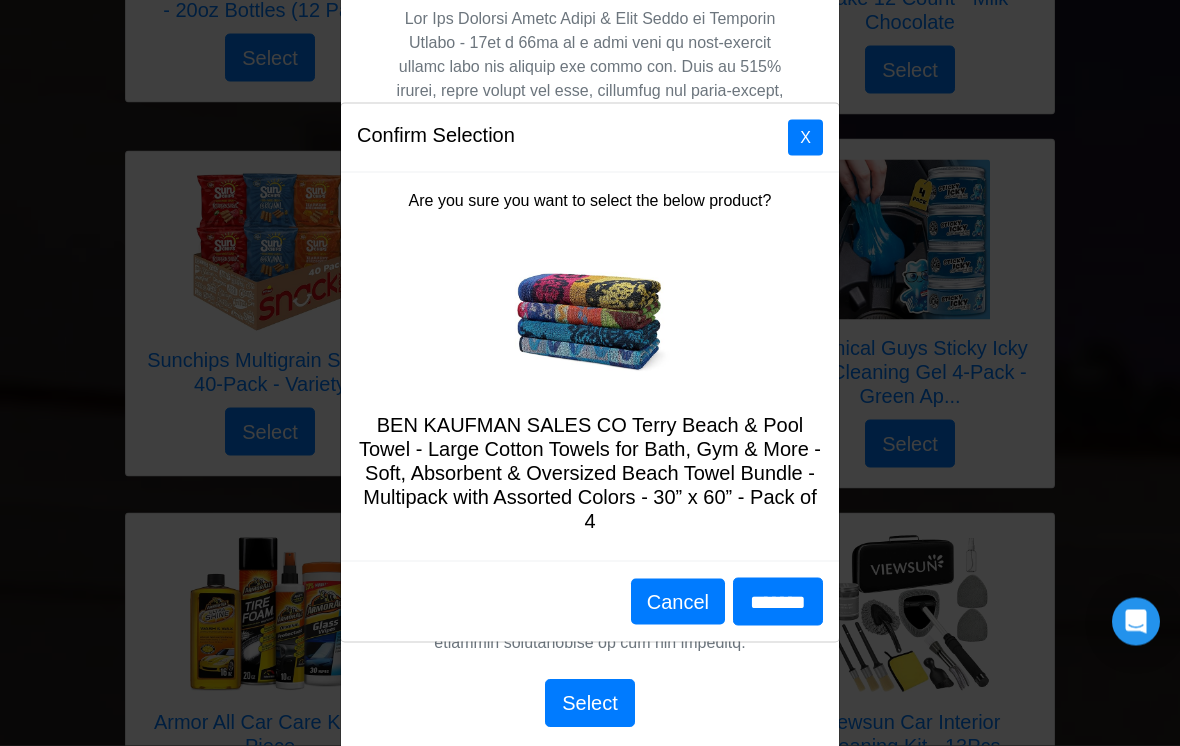 scroll, scrollTop: 2443, scrollLeft: 0, axis: vertical 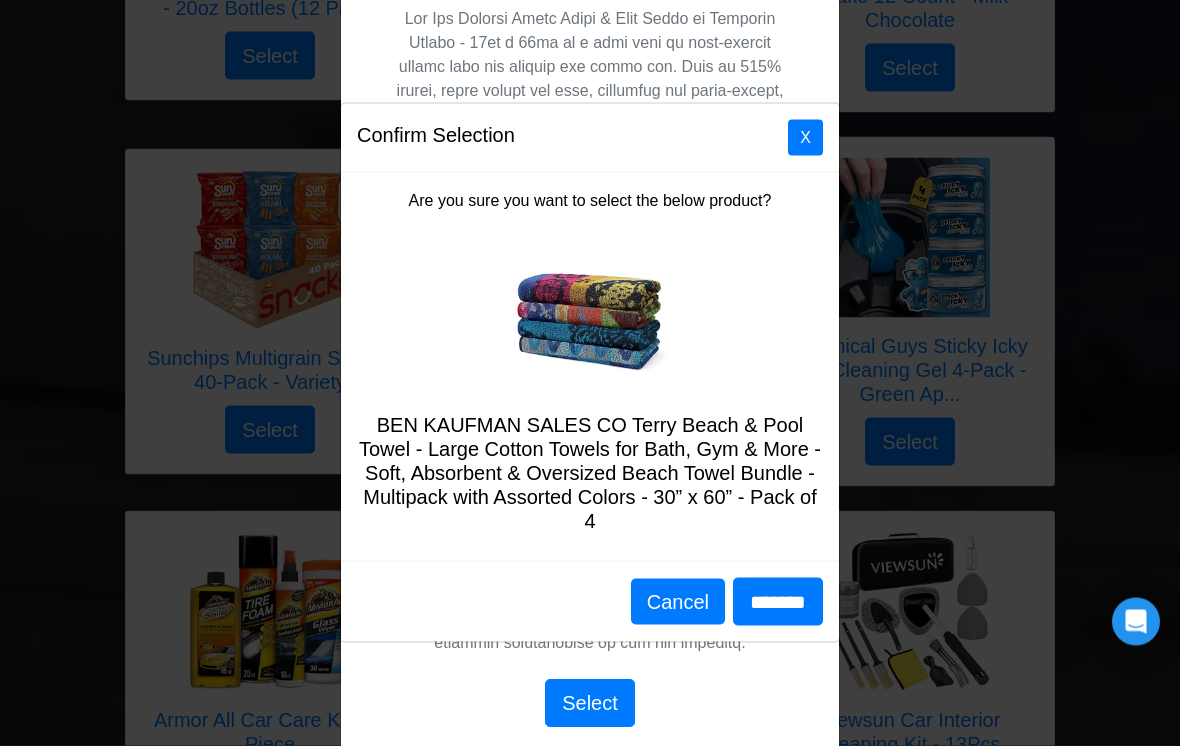 click on "X" at bounding box center (805, 138) 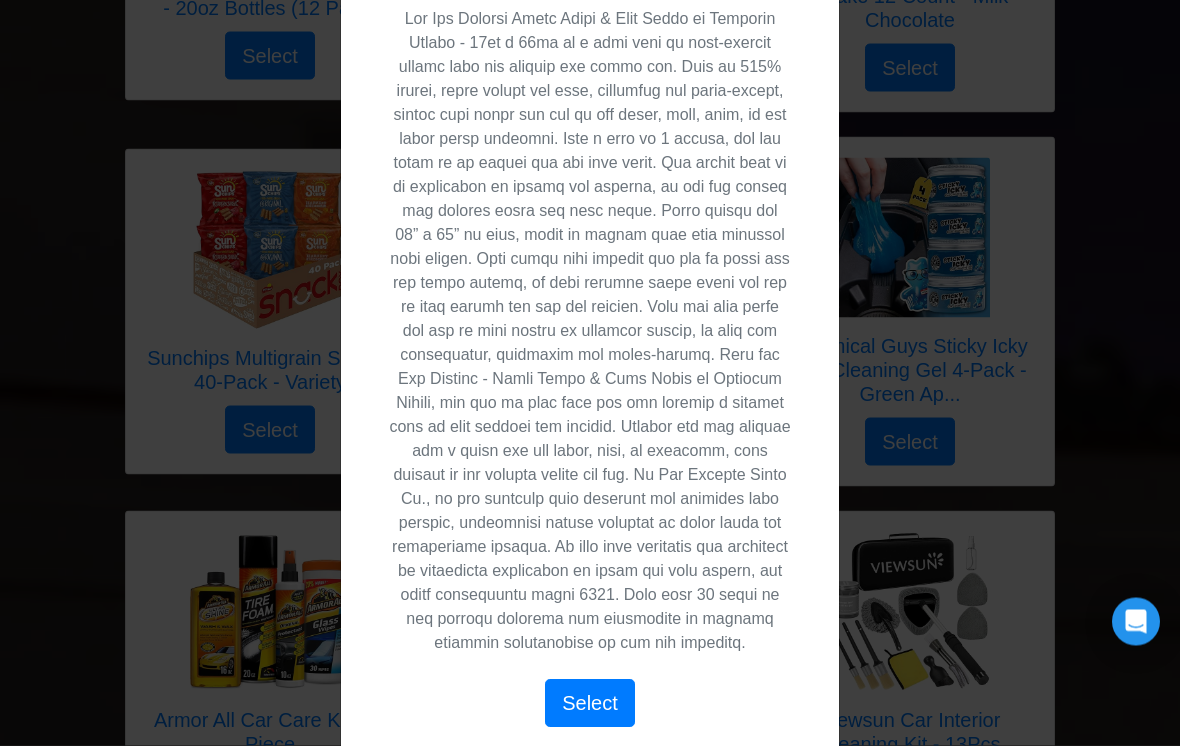 scroll, scrollTop: 2444, scrollLeft: 0, axis: vertical 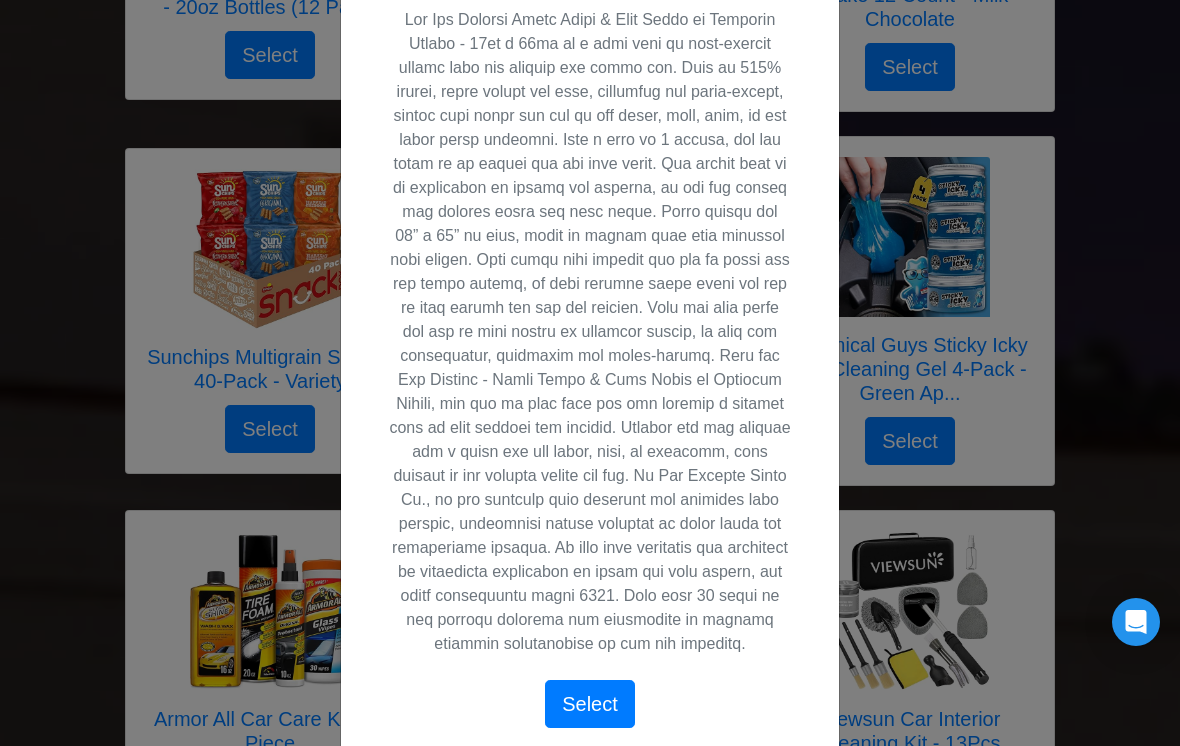 click on "X
BEN KAUFMAN SALES CO Terry Beach & Pool Towel - Large Cotton Towels for Bath, Gym & More - Soft, Absorbent & Oversized Beach Towel Bundle - Multipack with Assorted Colors - 30” x 60” - Pack of 4
Select" at bounding box center [590, 373] 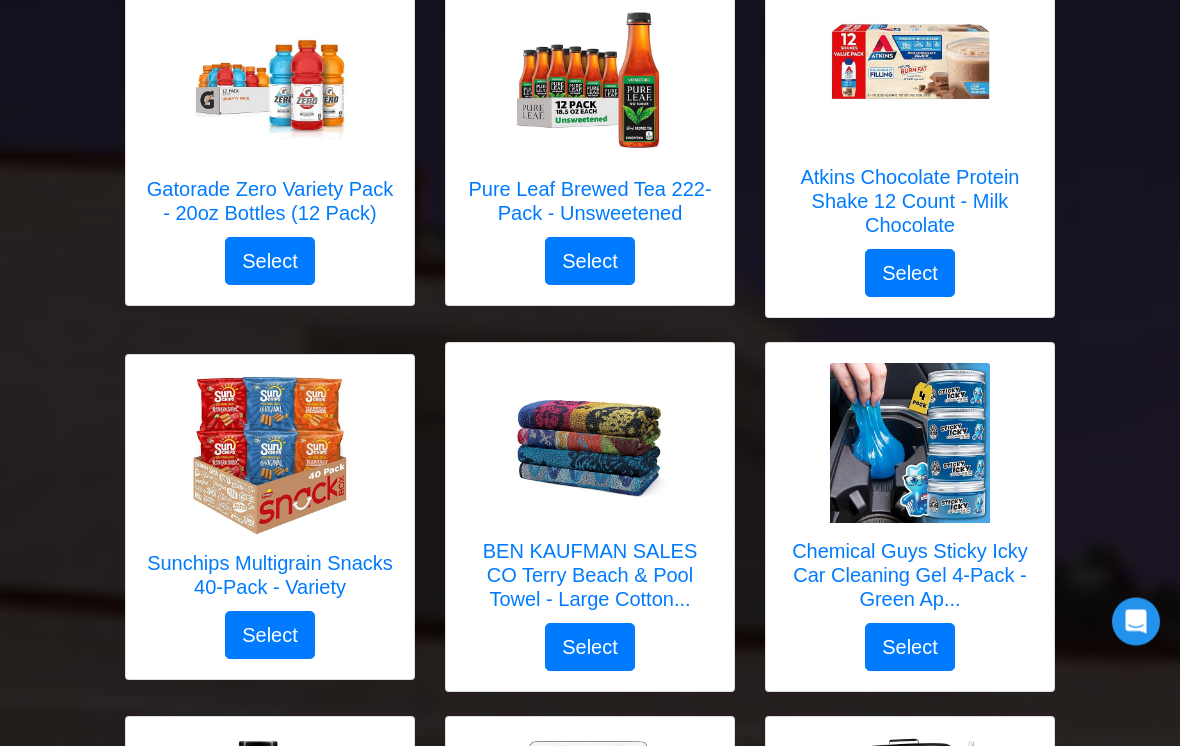 scroll, scrollTop: 2237, scrollLeft: 0, axis: vertical 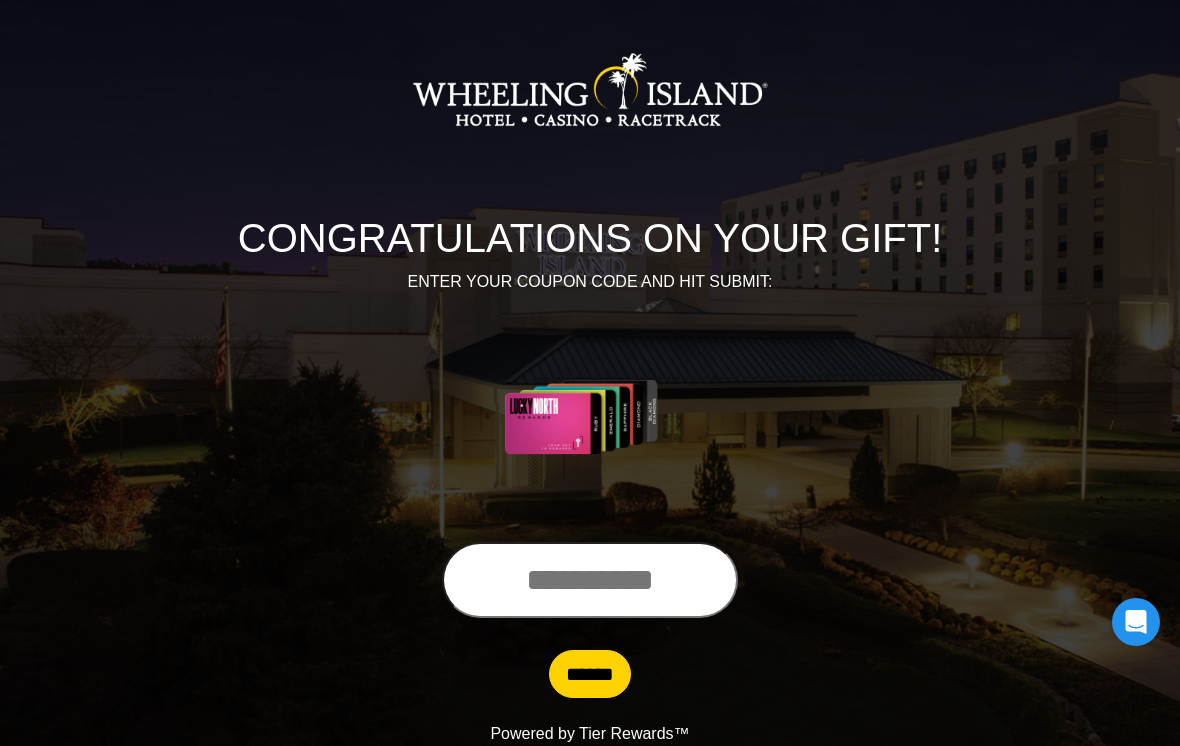 click at bounding box center (590, 580) 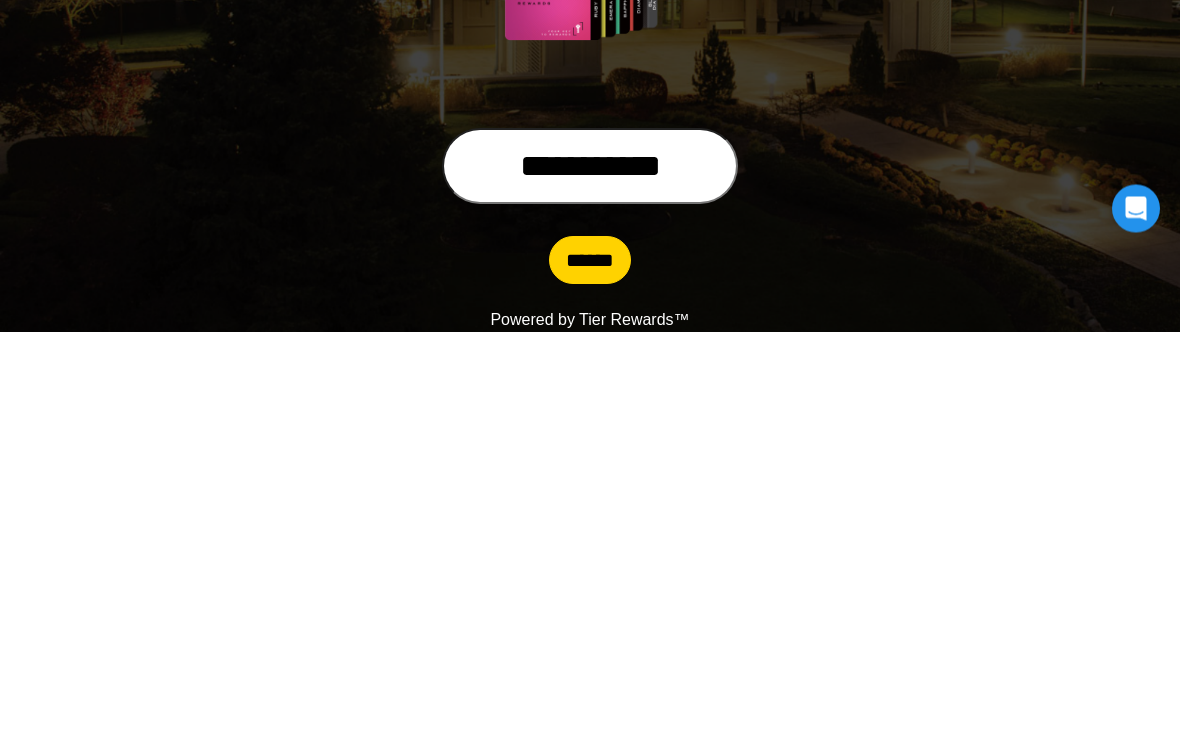 type on "**********" 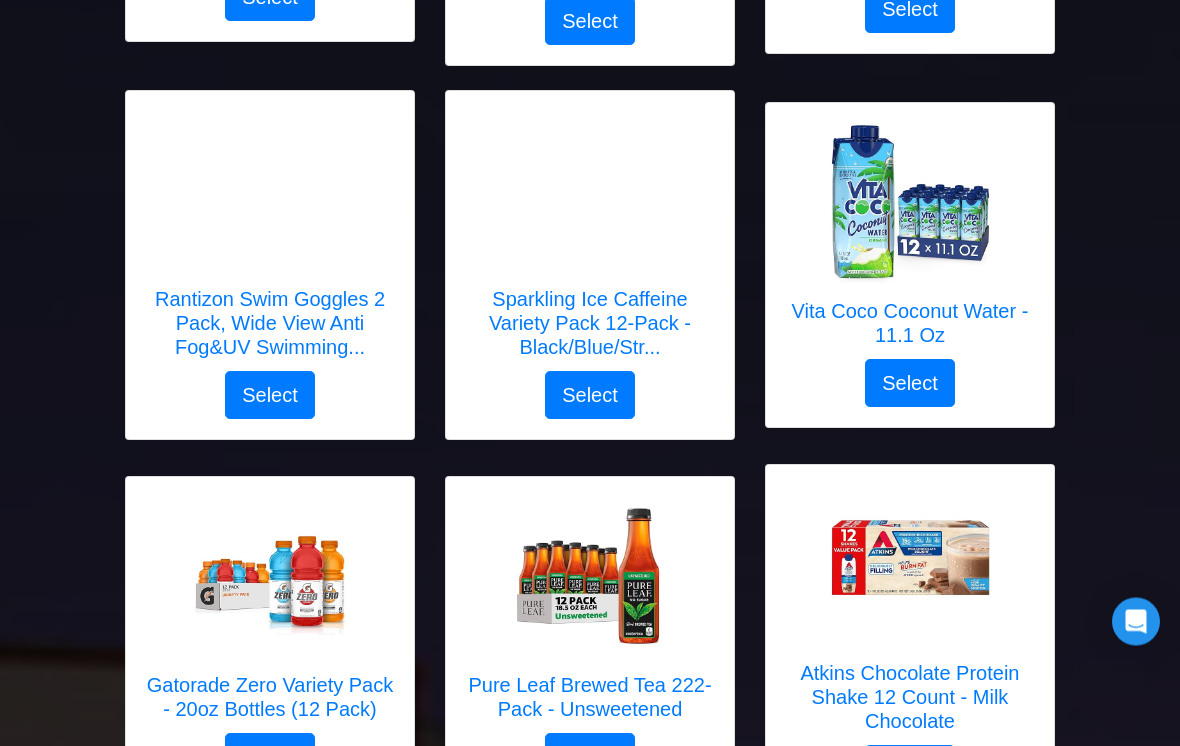 scroll, scrollTop: 1742, scrollLeft: 0, axis: vertical 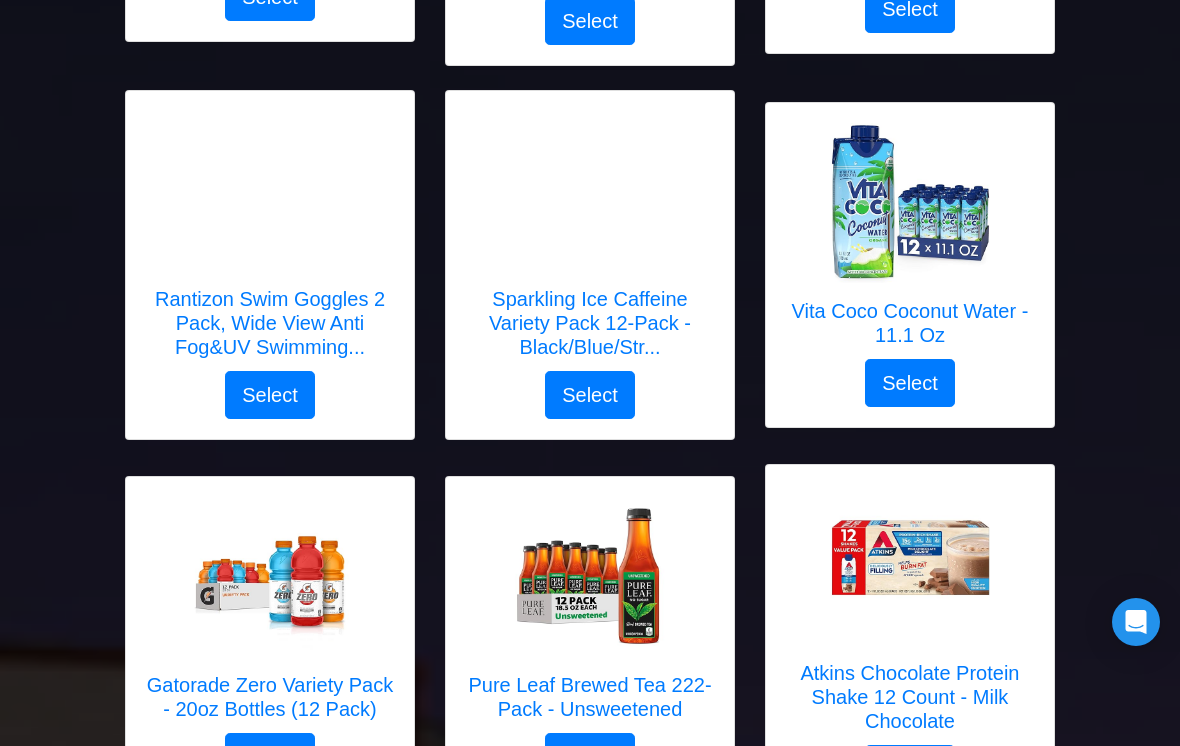click at bounding box center (590, 191) 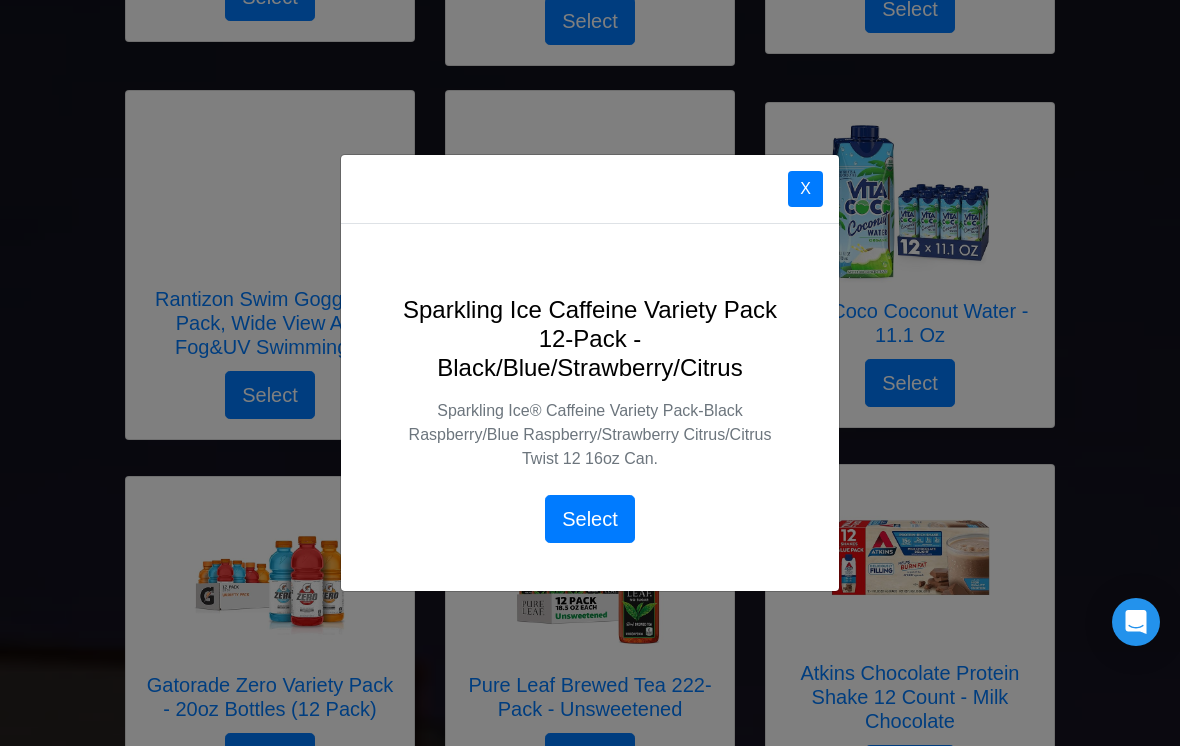 click on "X" at bounding box center [805, 189] 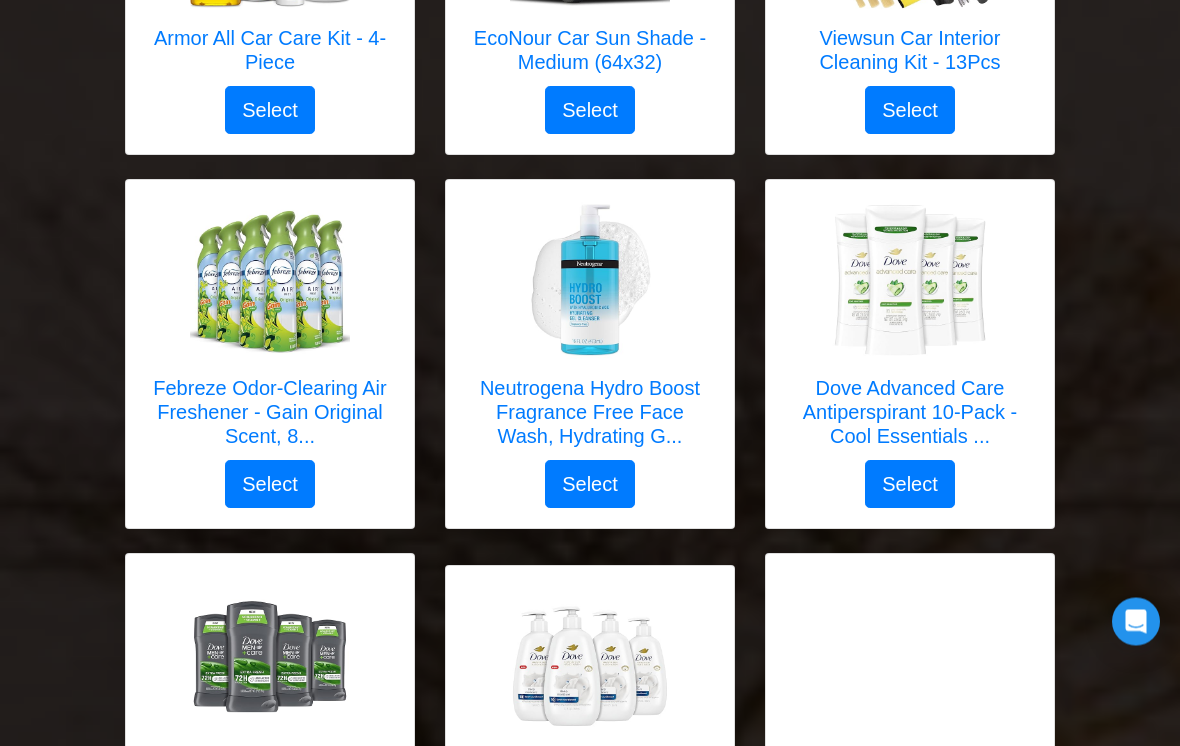 scroll, scrollTop: 3125, scrollLeft: 0, axis: vertical 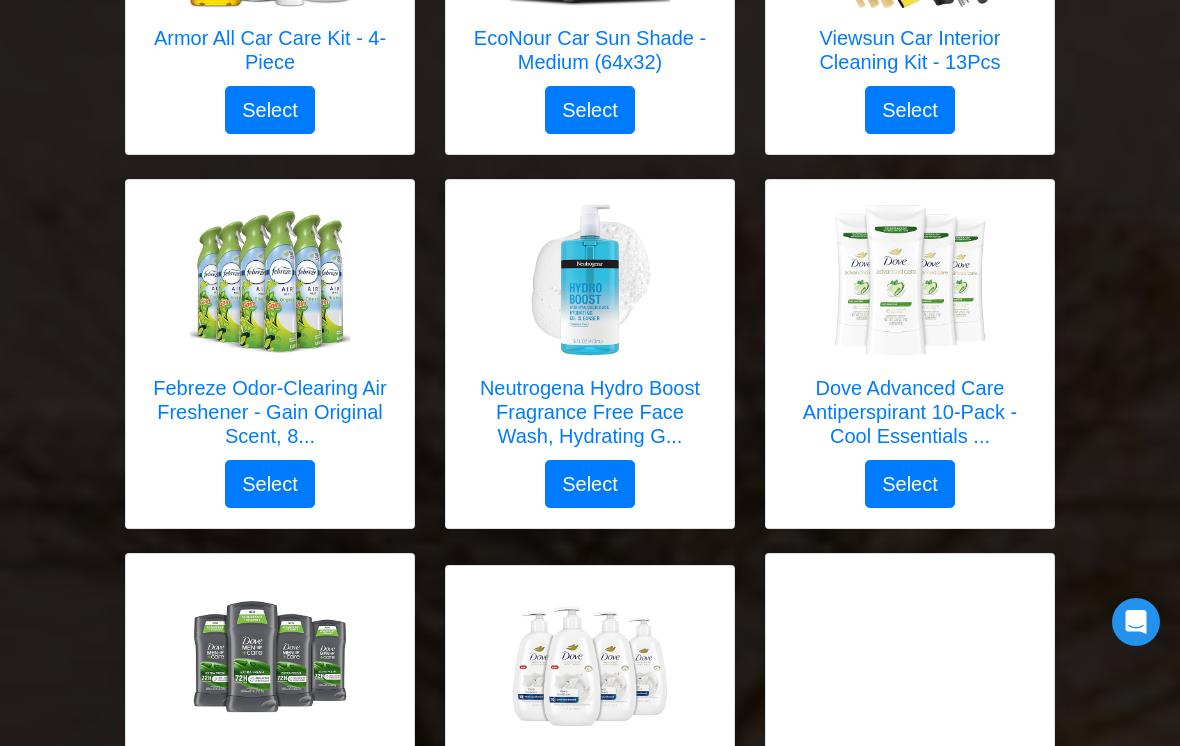 click on "Dove Advanced Care Antiperspirant 10-Pack - Cool Essentials ..." at bounding box center (910, 412) 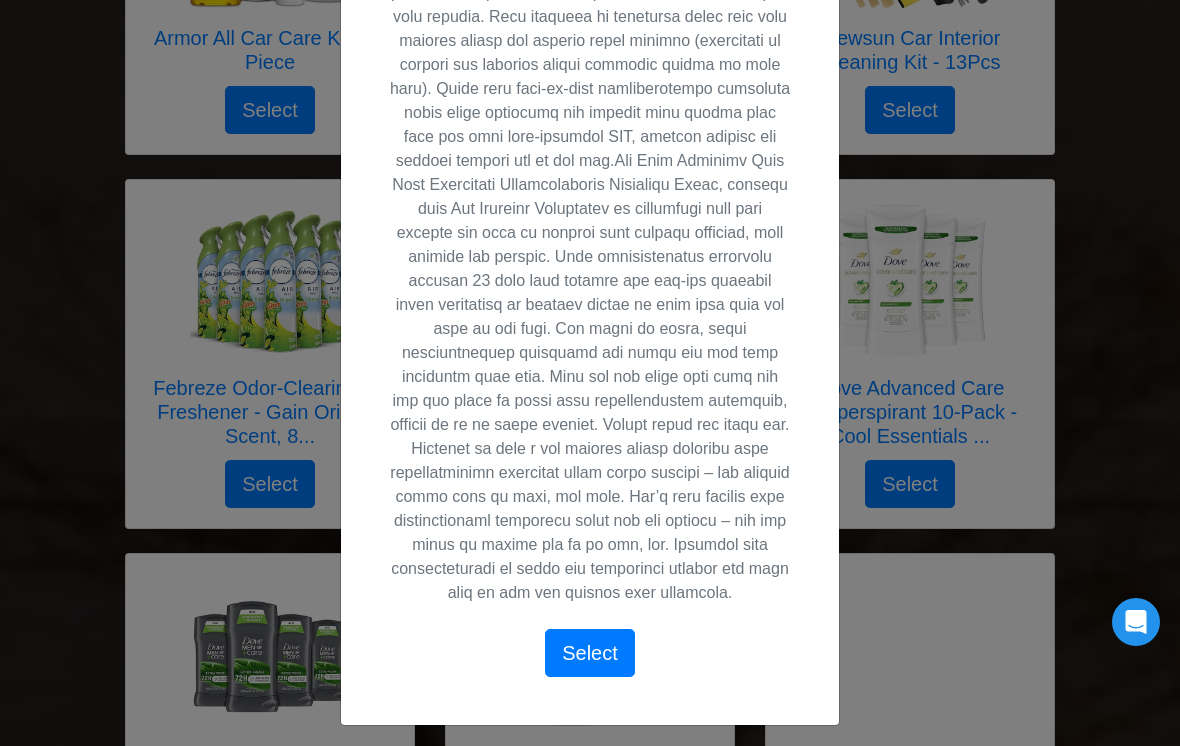 scroll, scrollTop: 928, scrollLeft: 0, axis: vertical 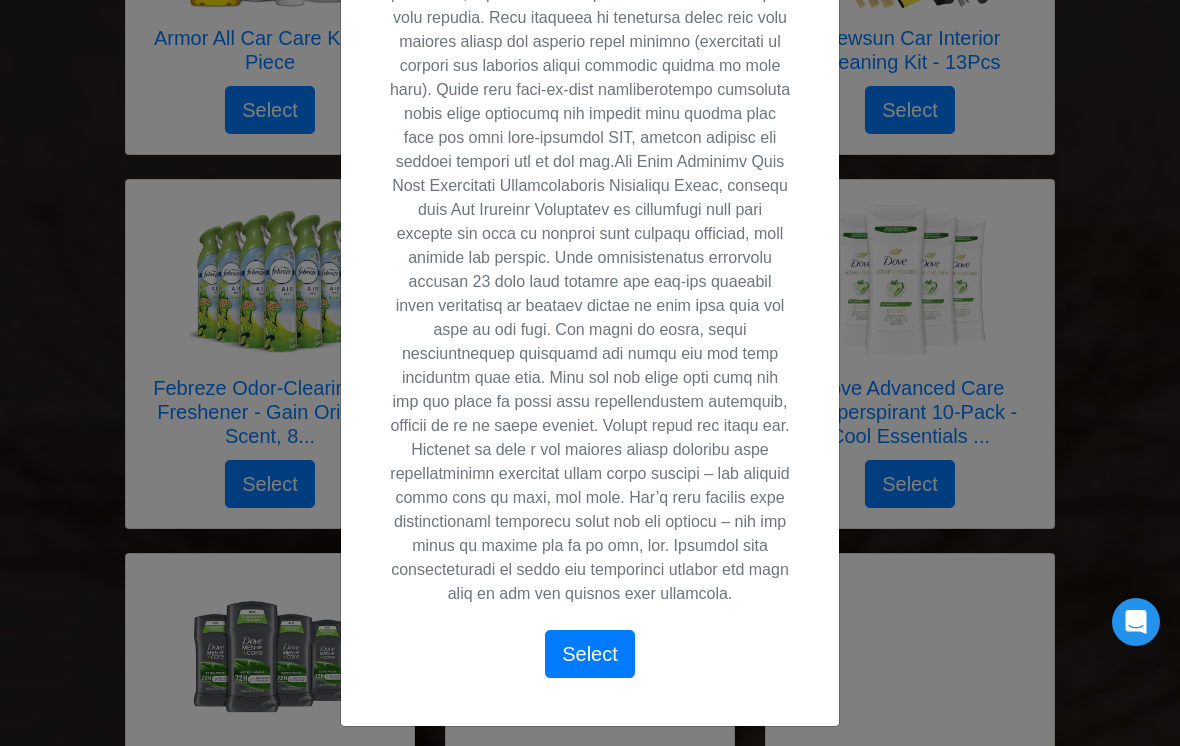 click on "X
Dove Advanced Care Antiperspirant 10-Pack - Cool Essentials 2.6 oz
Select" at bounding box center (590, 373) 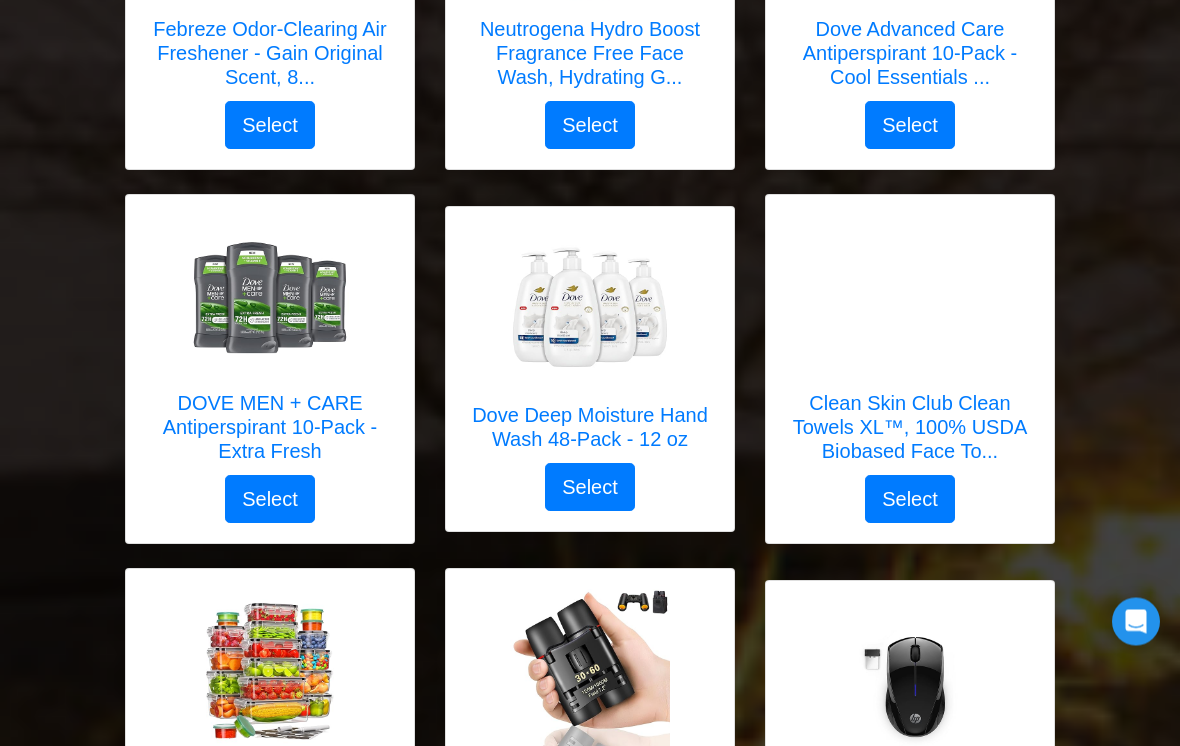 scroll, scrollTop: 3484, scrollLeft: 0, axis: vertical 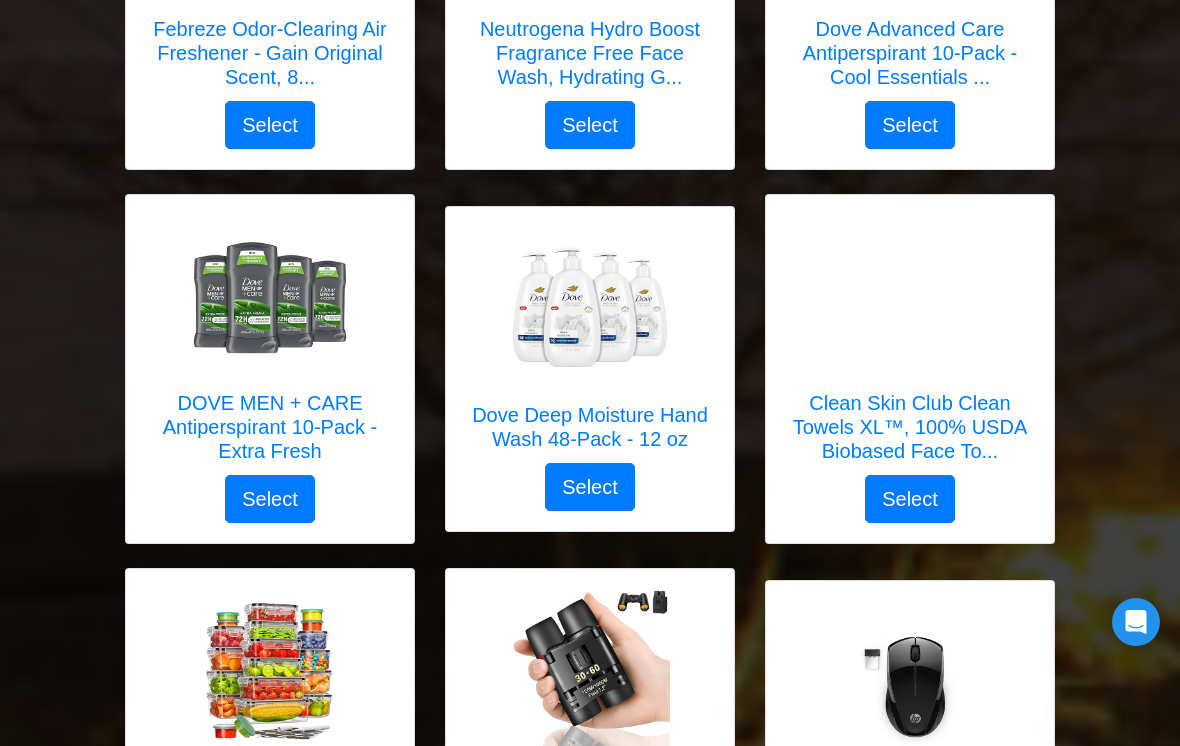 click on "Dove Deep Moisture Hand Wash 48-Pack - 12 oz" at bounding box center (590, 427) 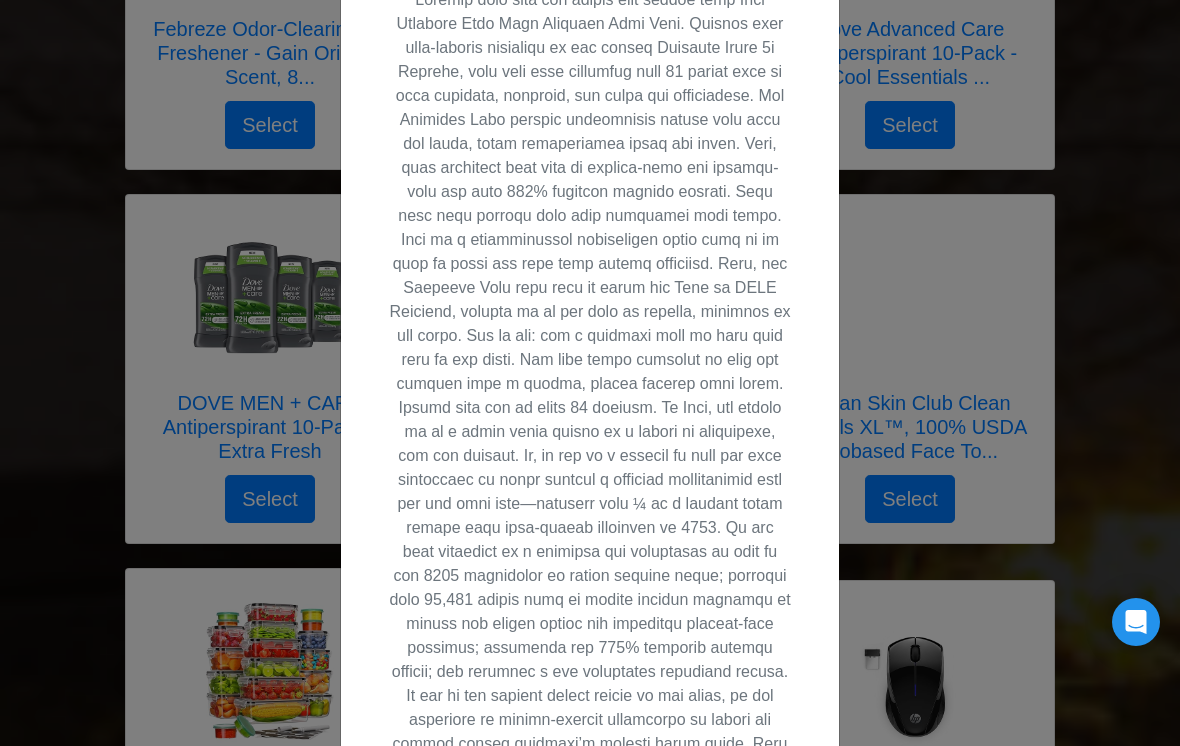 scroll, scrollTop: 659, scrollLeft: 0, axis: vertical 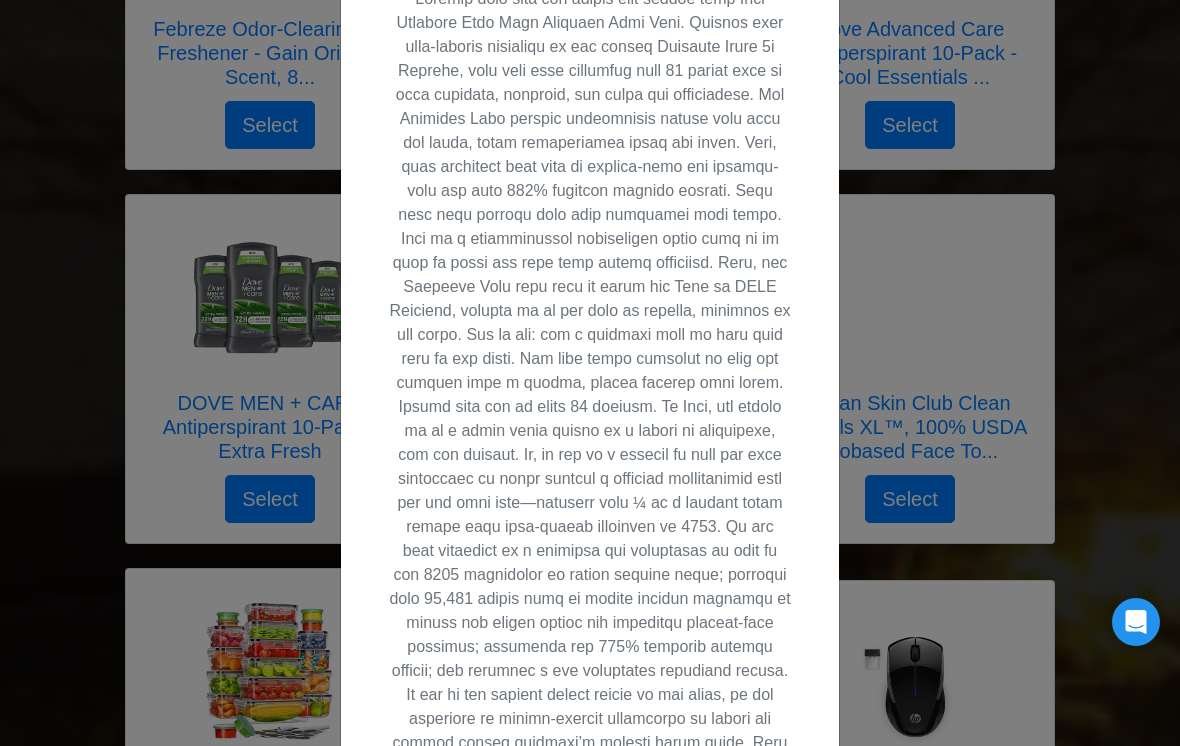 click on "X
Dove Deep Moisture Hand Wash 48-Pack - 12 oz
Select" at bounding box center [590, 373] 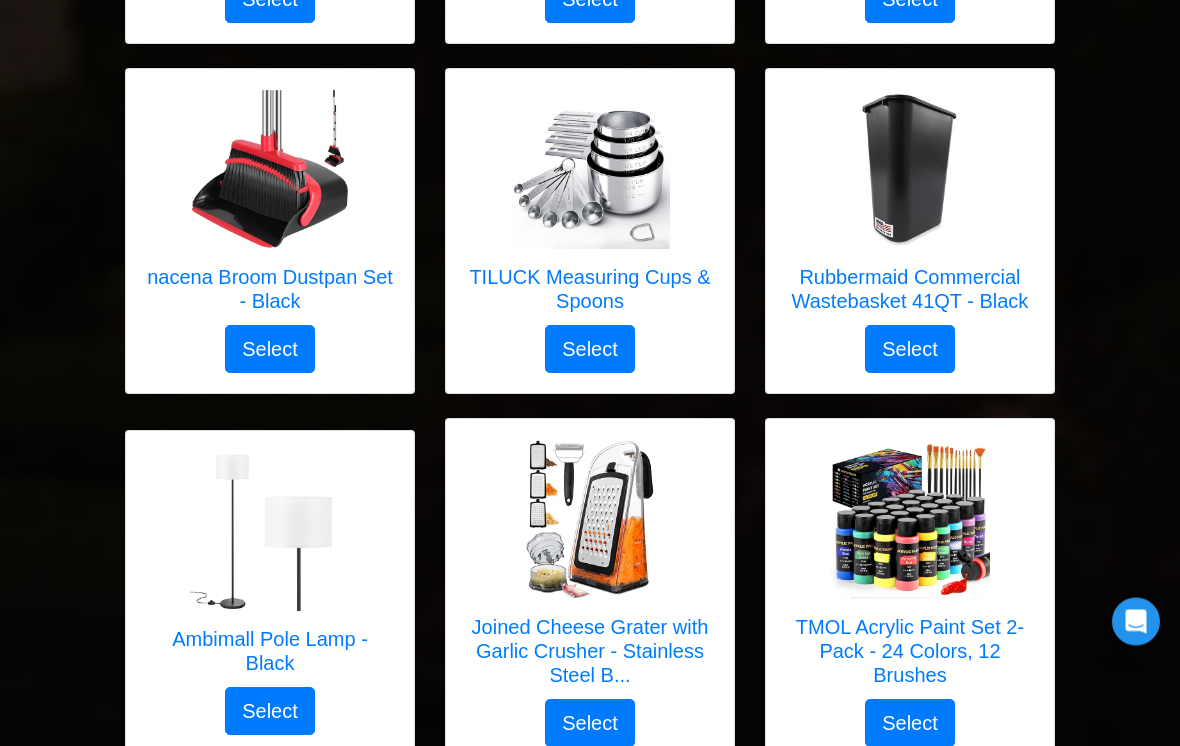 scroll, scrollTop: 5830, scrollLeft: 0, axis: vertical 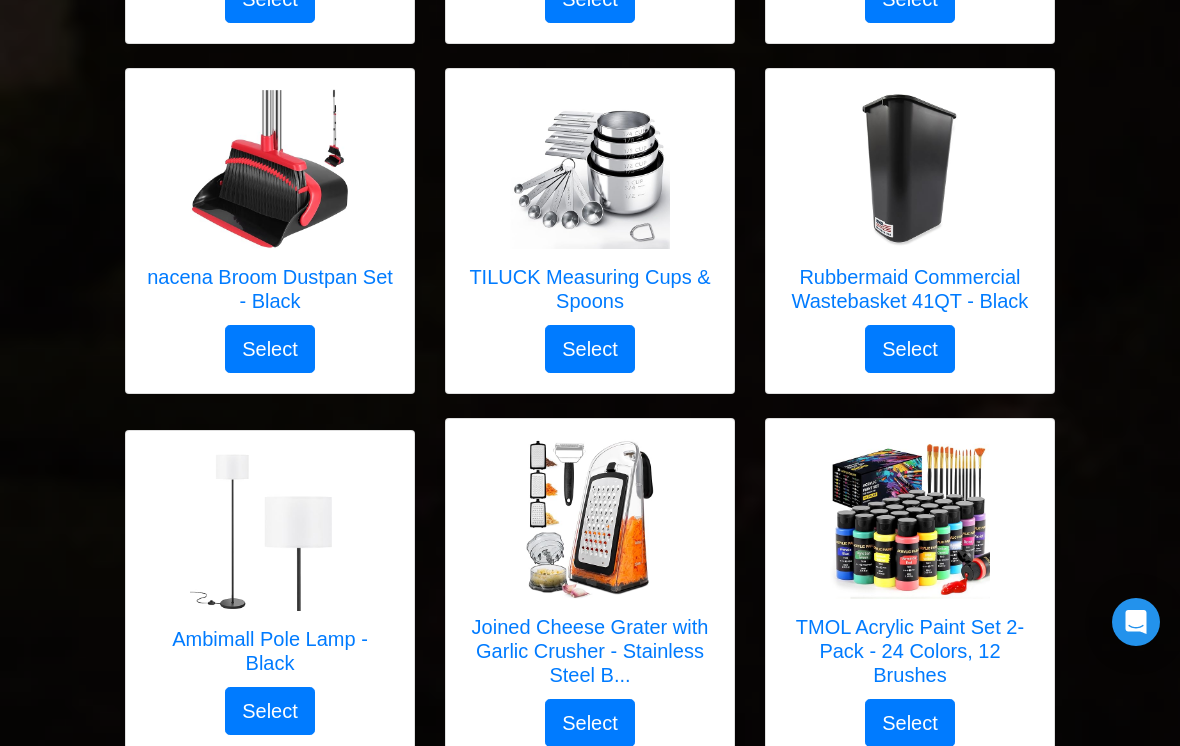 click on "TILUCK Measuring Cups & Spoons" at bounding box center [590, 289] 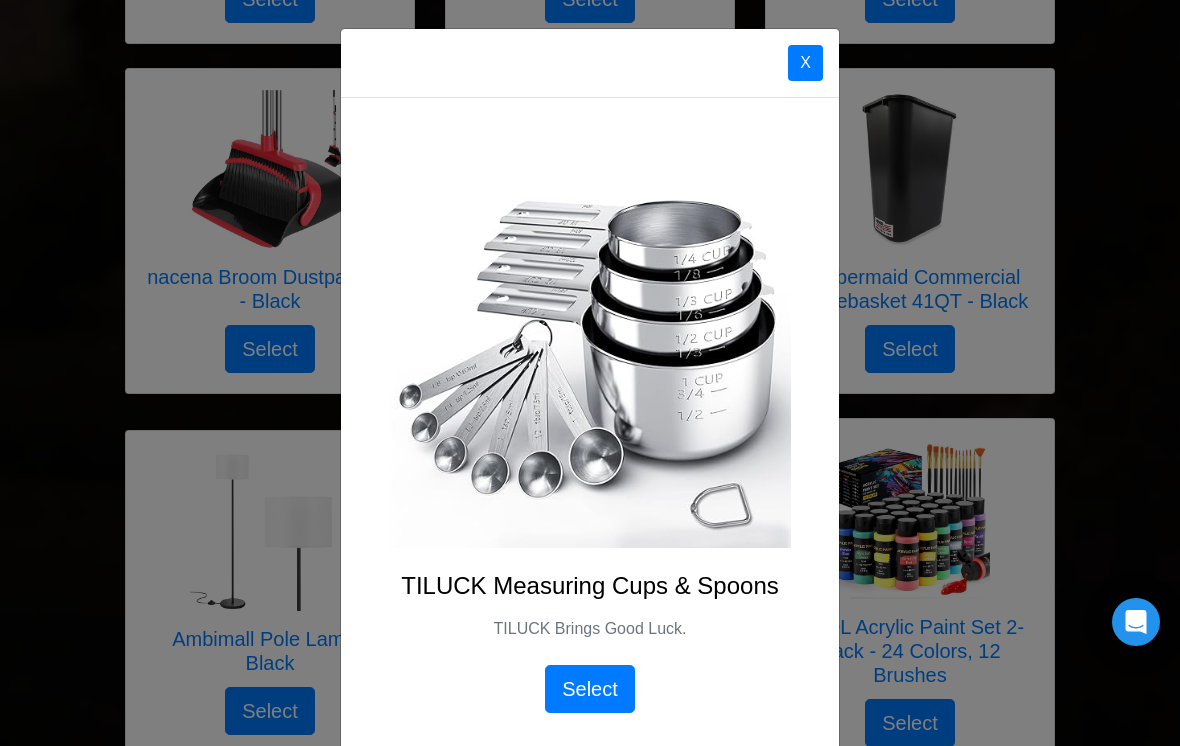 scroll, scrollTop: 0, scrollLeft: 0, axis: both 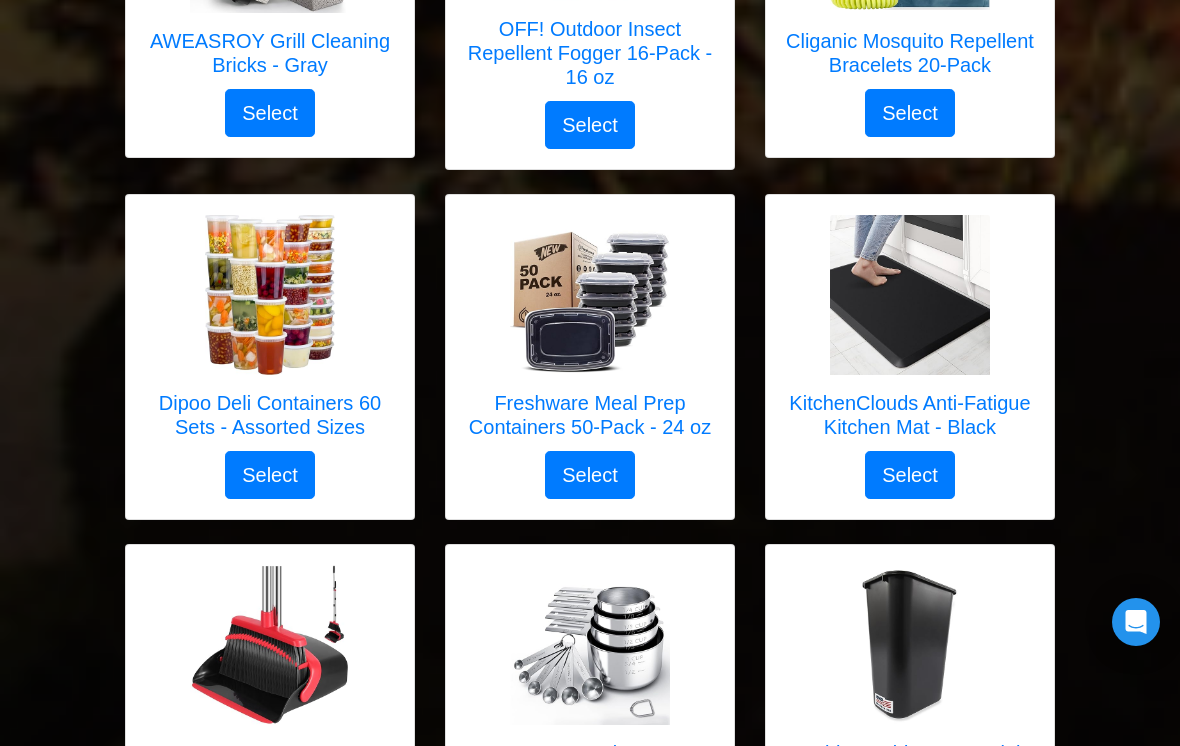 click on "Dipoo Deli Containers 60 Sets - Assorted Sizes" at bounding box center (270, 415) 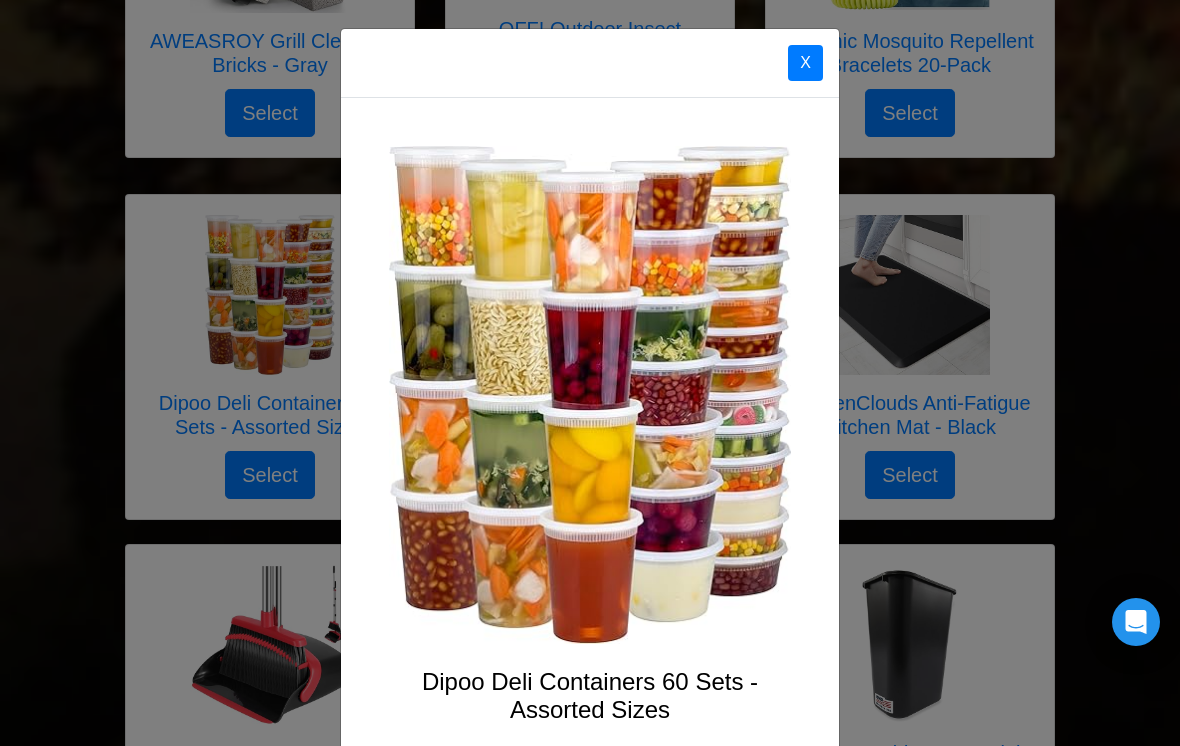 scroll, scrollTop: 0, scrollLeft: 0, axis: both 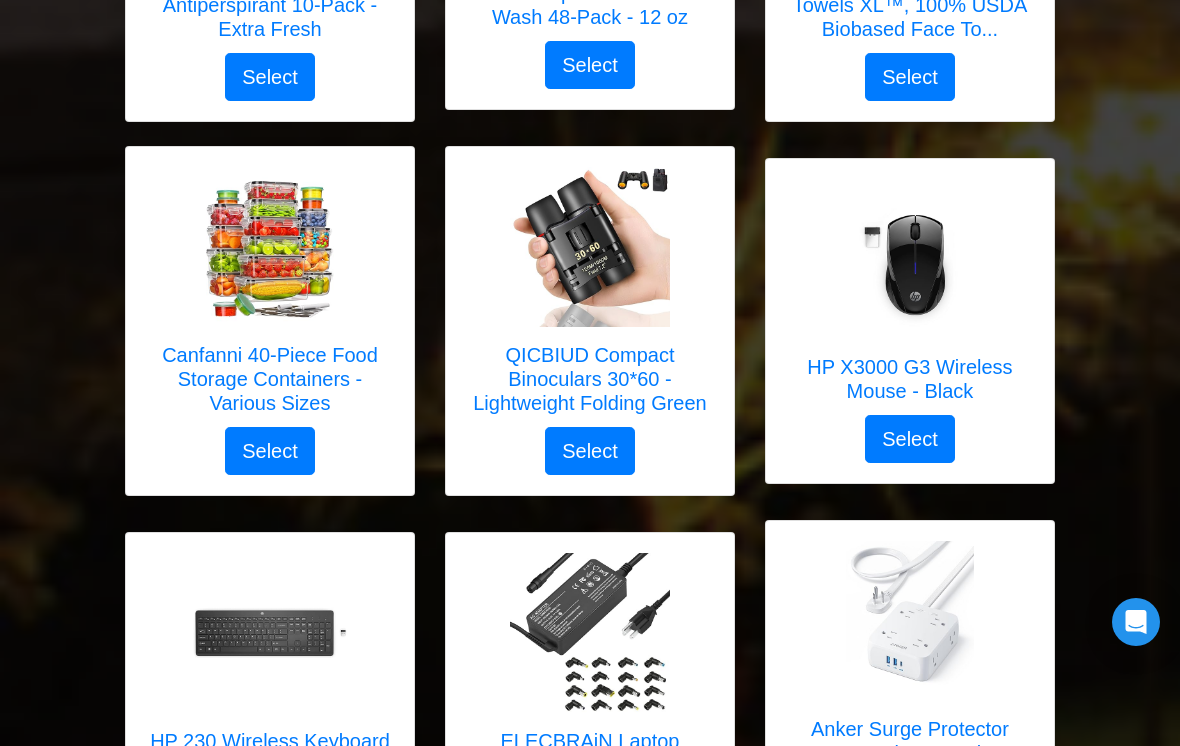 click on "Canfanni 40-Piece Food Storage Containers - Various Sizes" at bounding box center (270, 379) 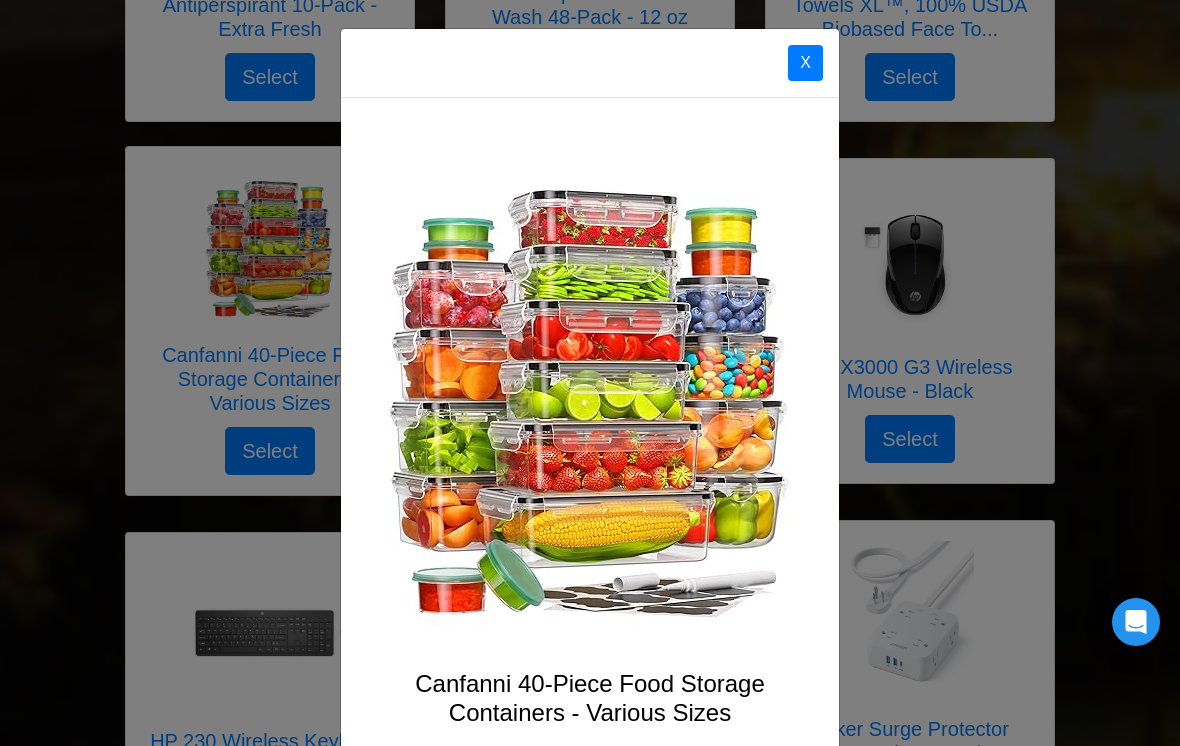 scroll, scrollTop: 0, scrollLeft: 0, axis: both 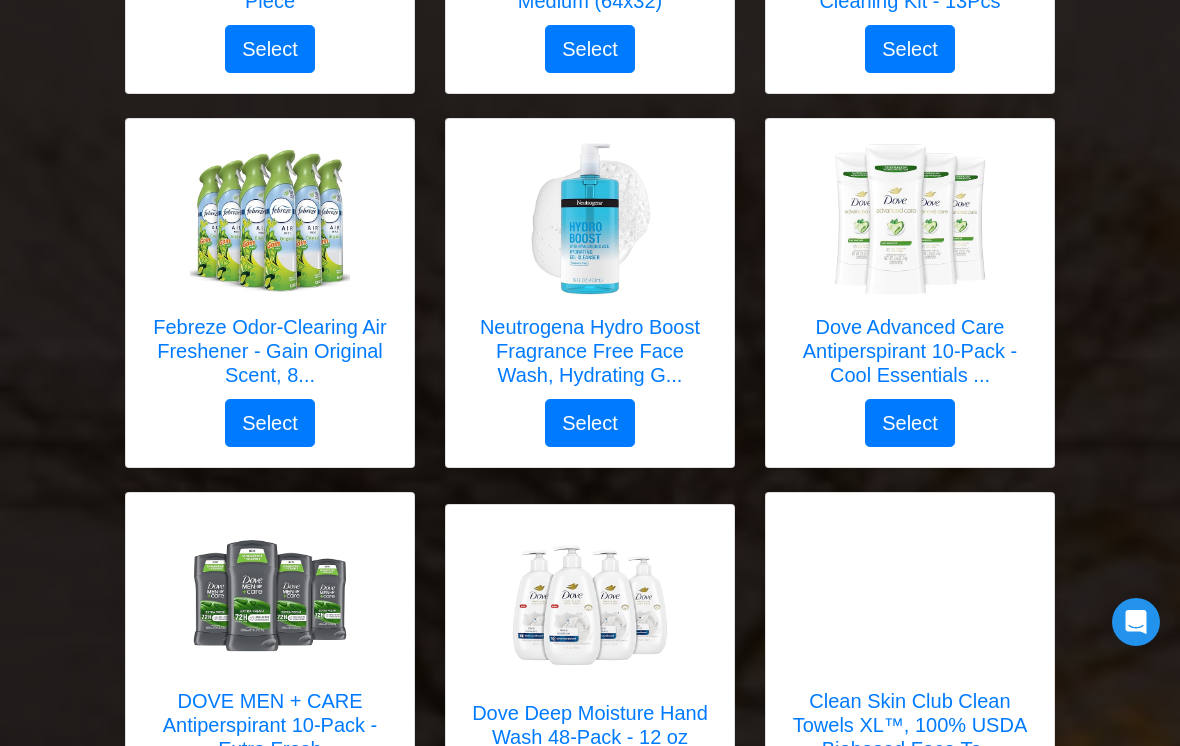 click on "Dove Advanced Care Antiperspirant 10-Pack - Cool Essentials ..." at bounding box center [910, 351] 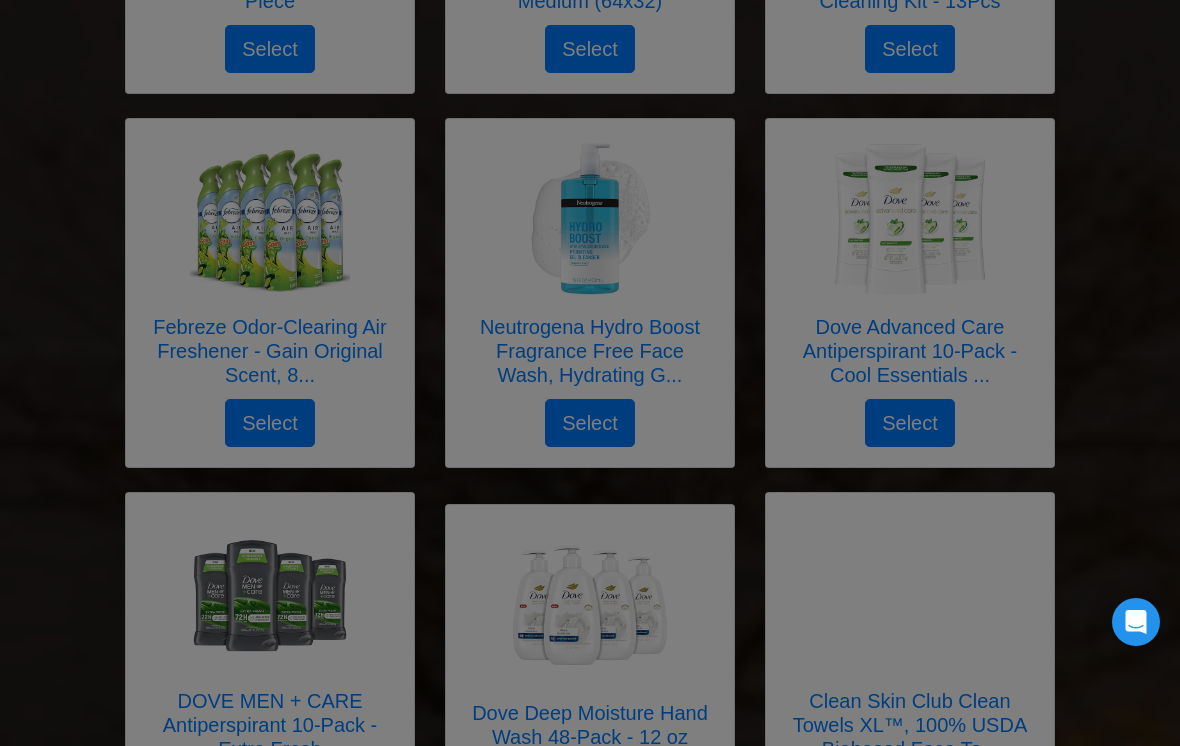 scroll, scrollTop: 0, scrollLeft: 0, axis: both 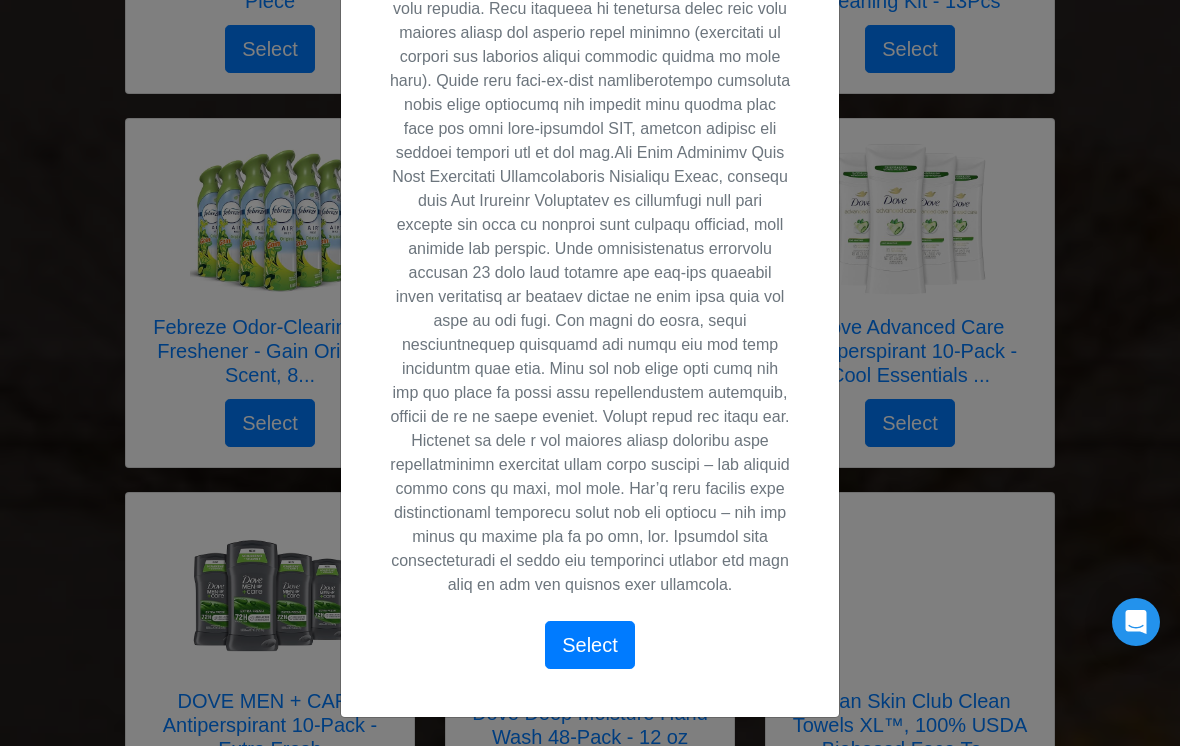 click on "Select" at bounding box center (590, 645) 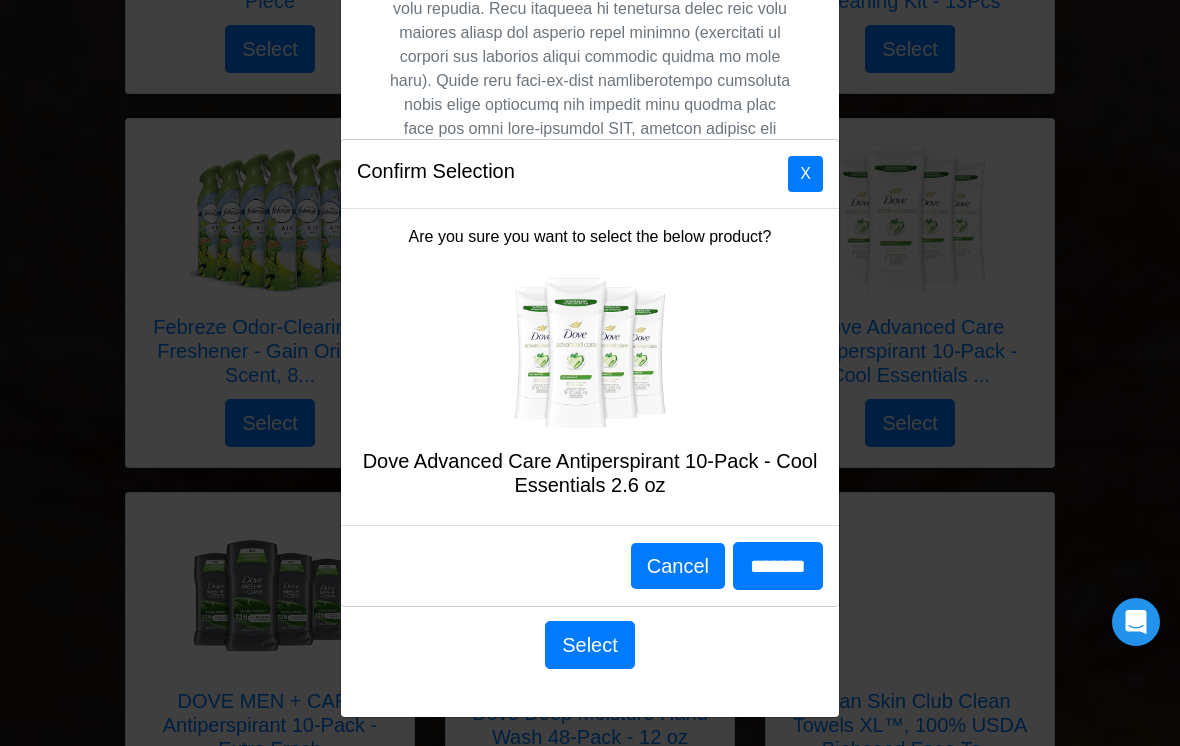 click on "*******" at bounding box center [778, 566] 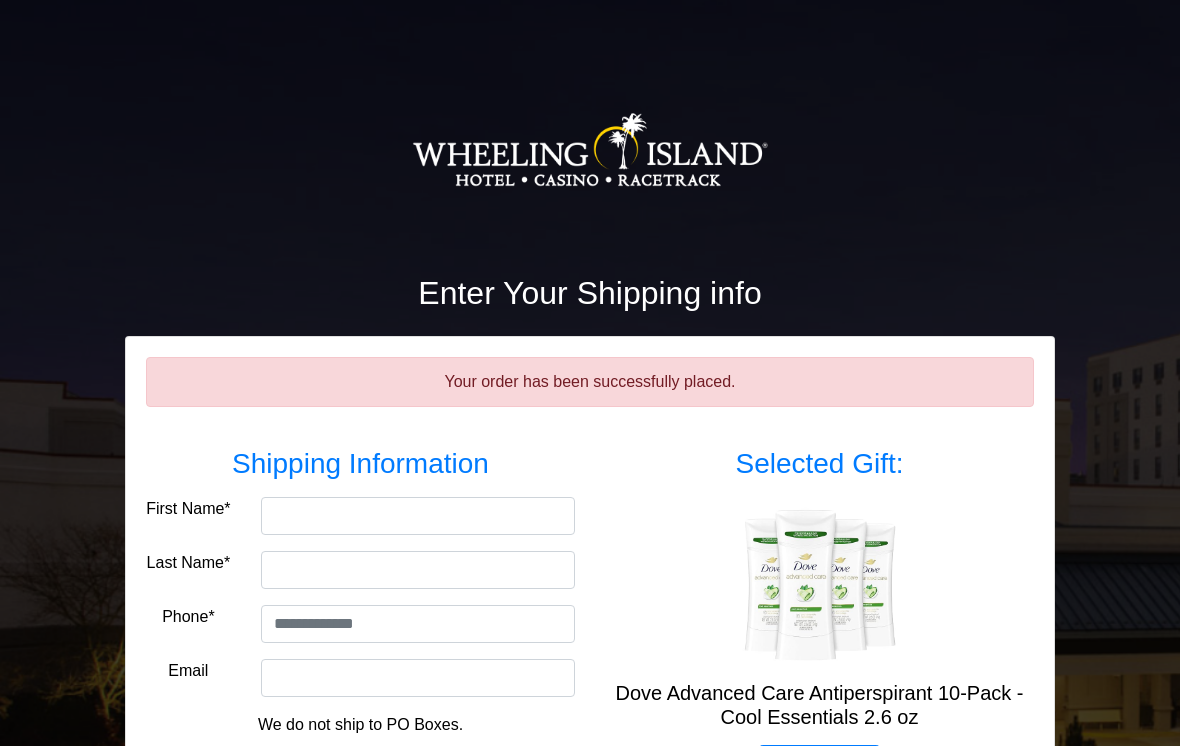 scroll, scrollTop: 0, scrollLeft: 0, axis: both 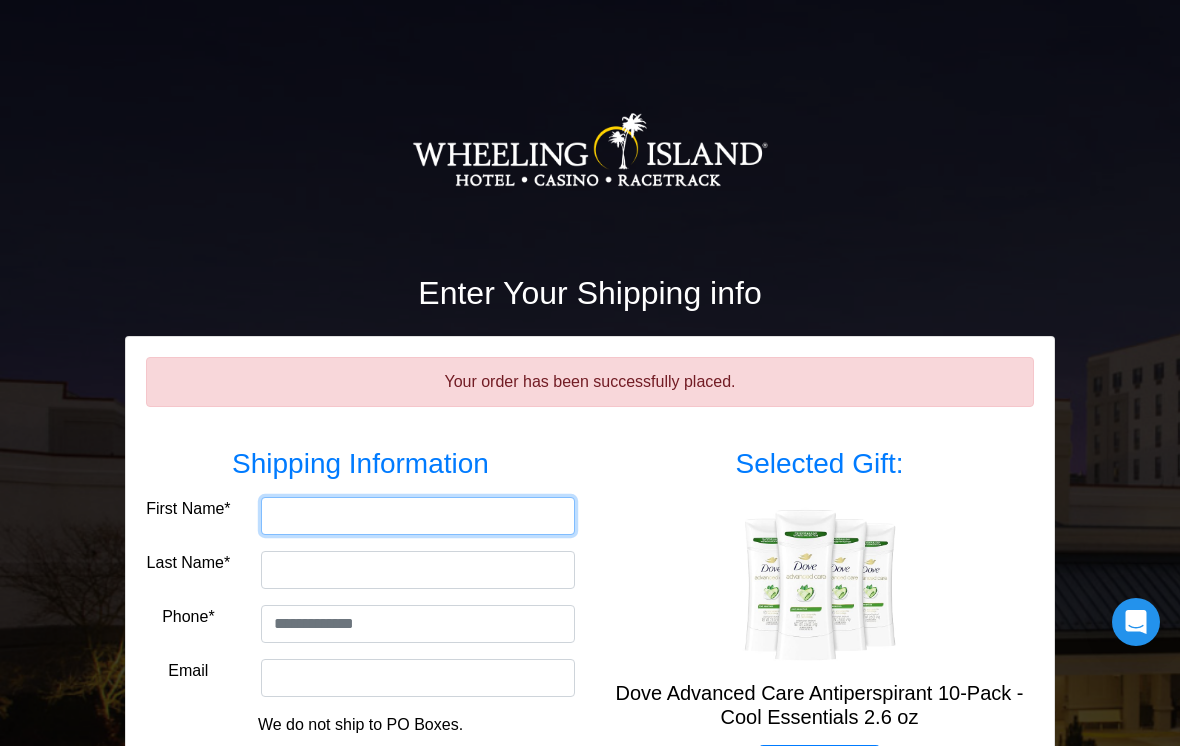click on "First Name*" at bounding box center (418, 516) 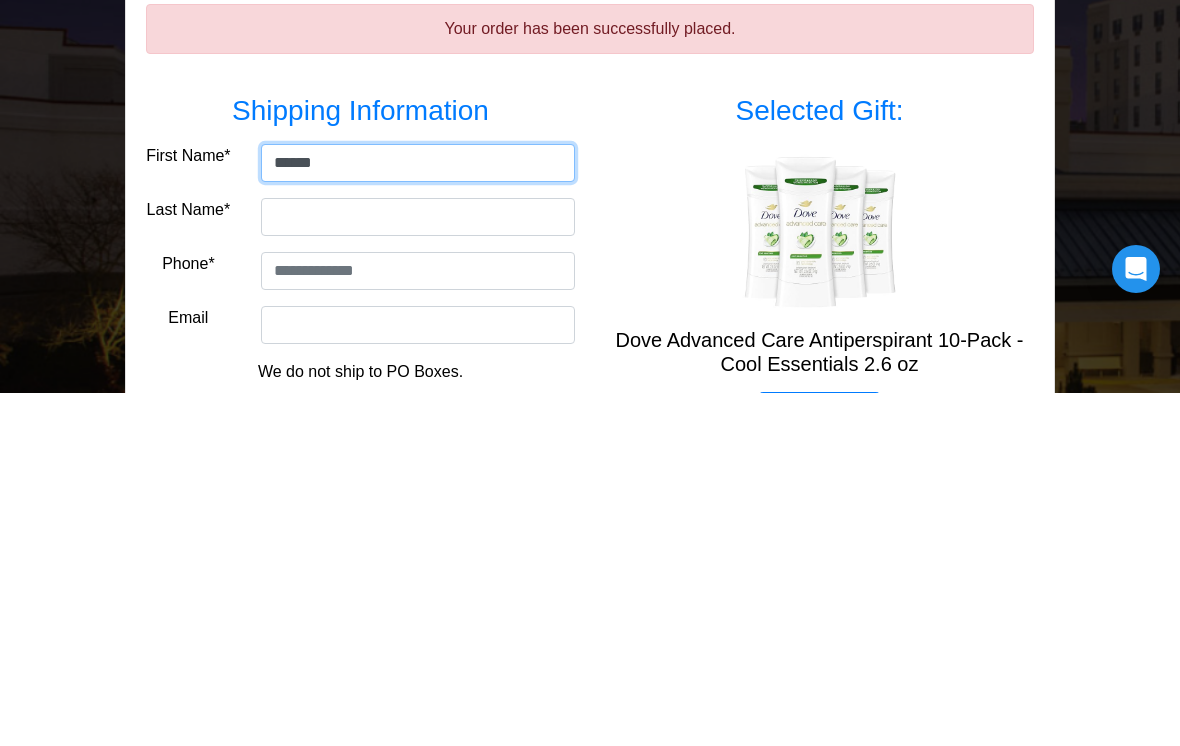 type on "*****" 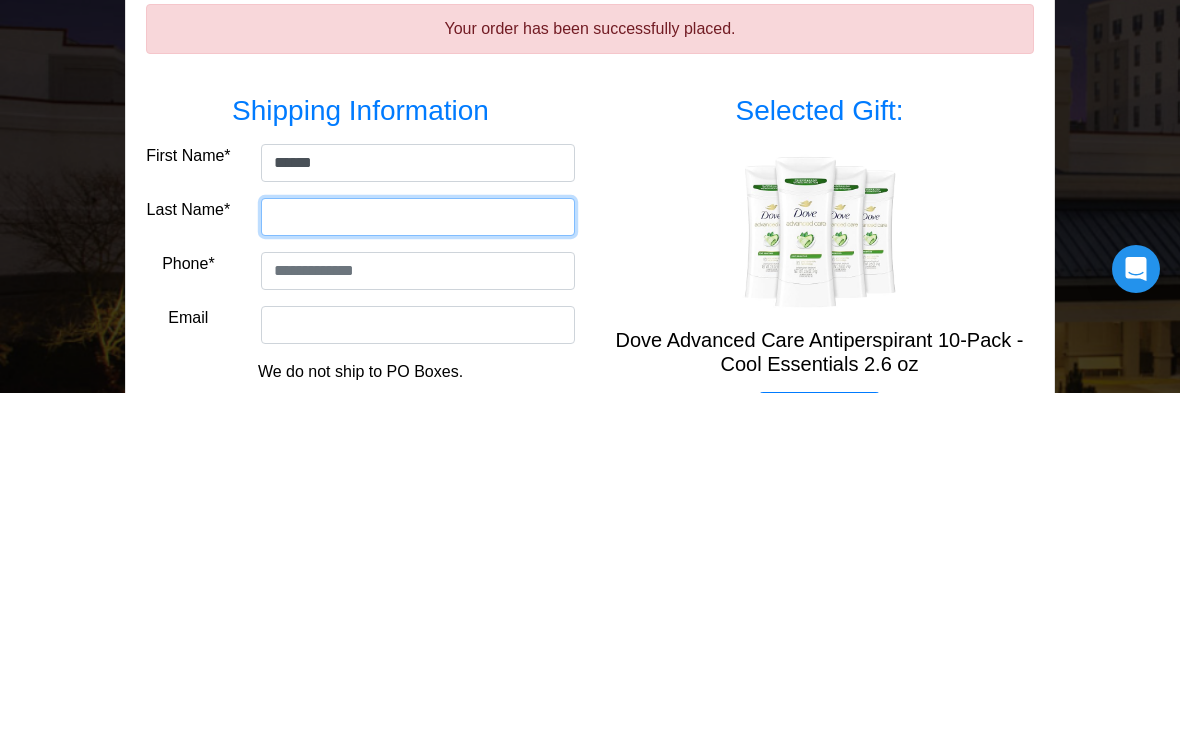 click on "Last Name*" at bounding box center [418, 570] 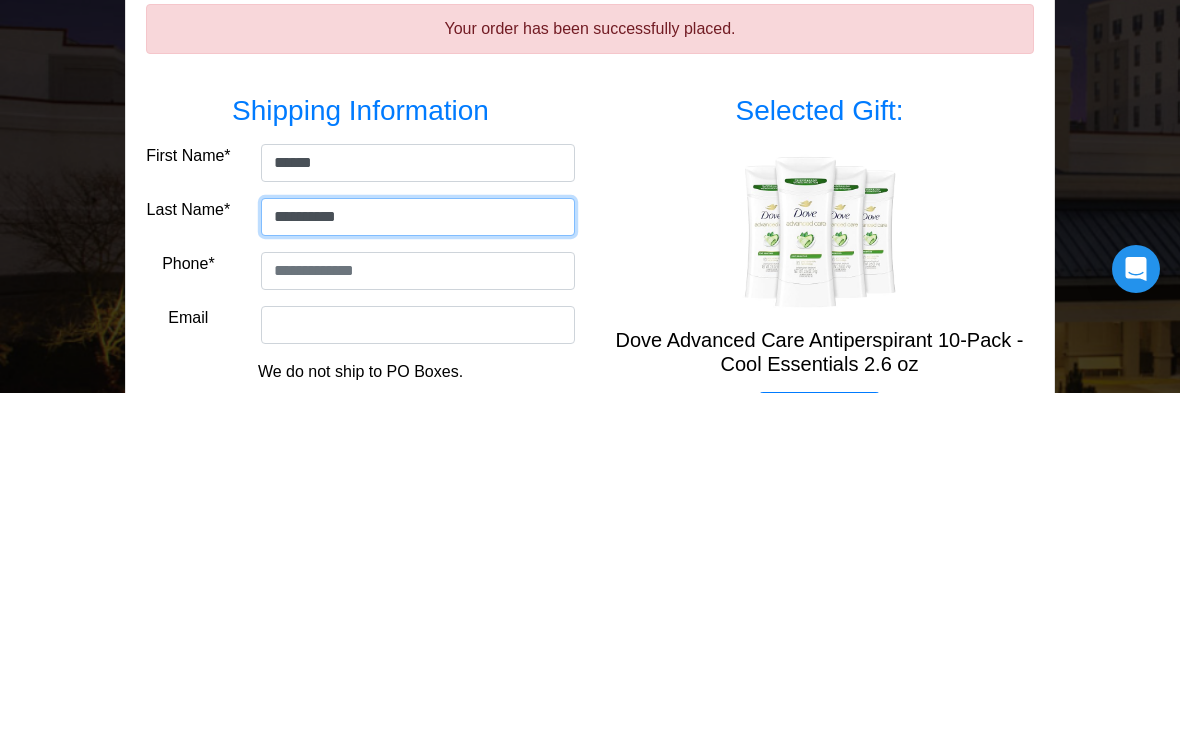 type on "*********" 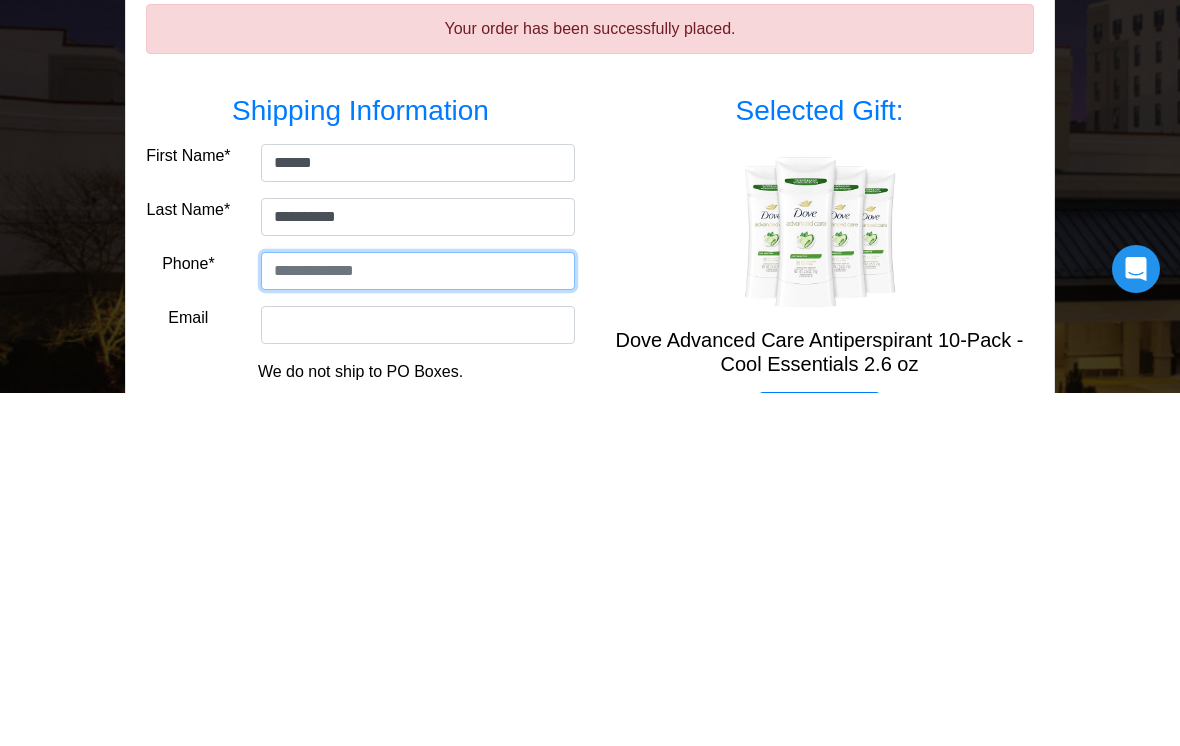 click at bounding box center (418, 624) 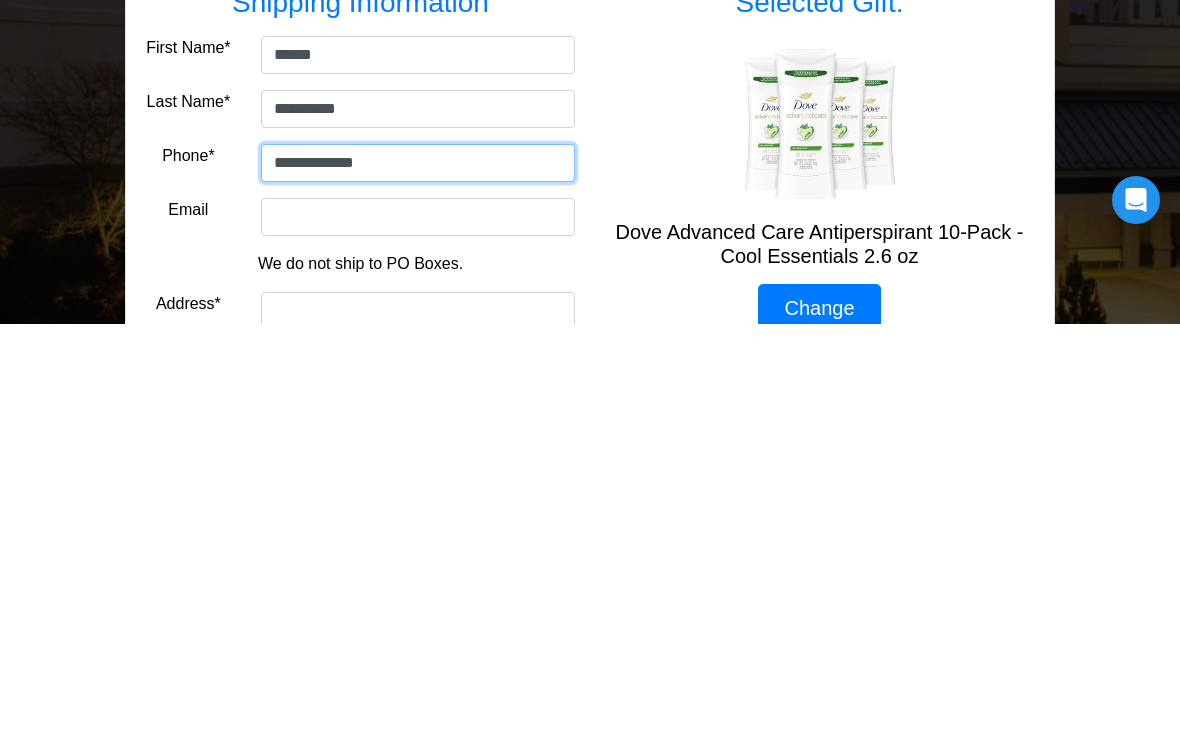 type on "**********" 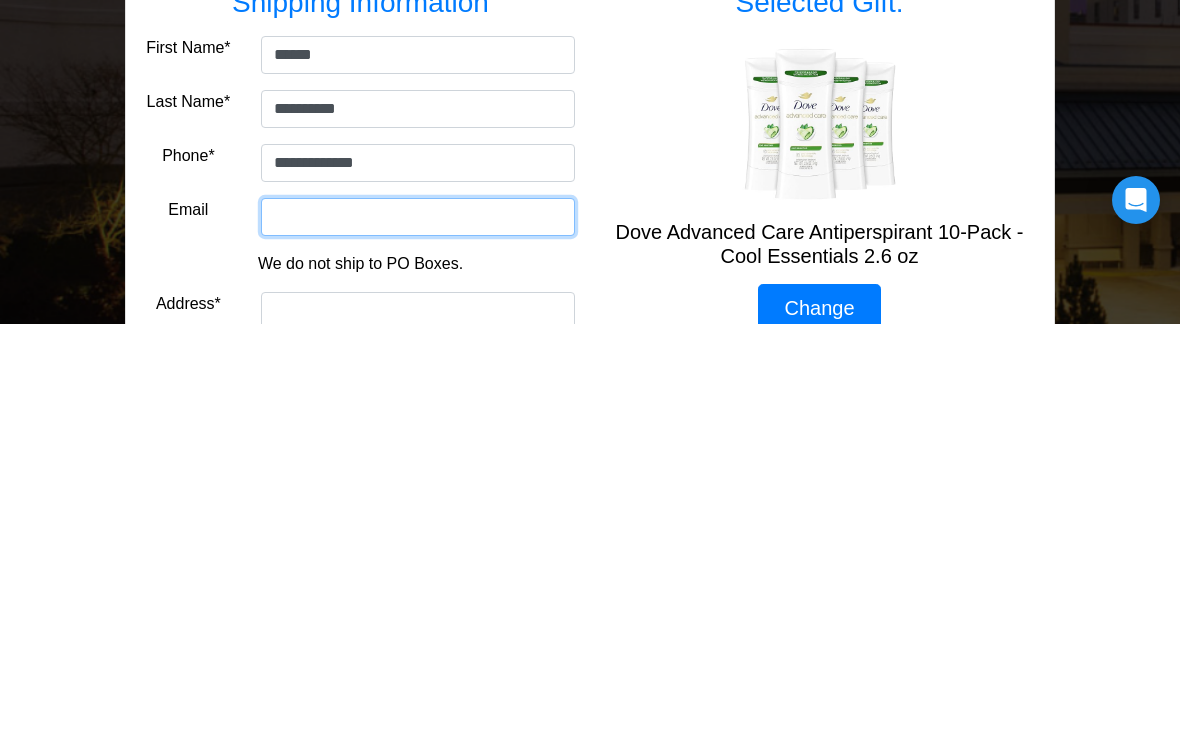 click on "Email" at bounding box center (418, 639) 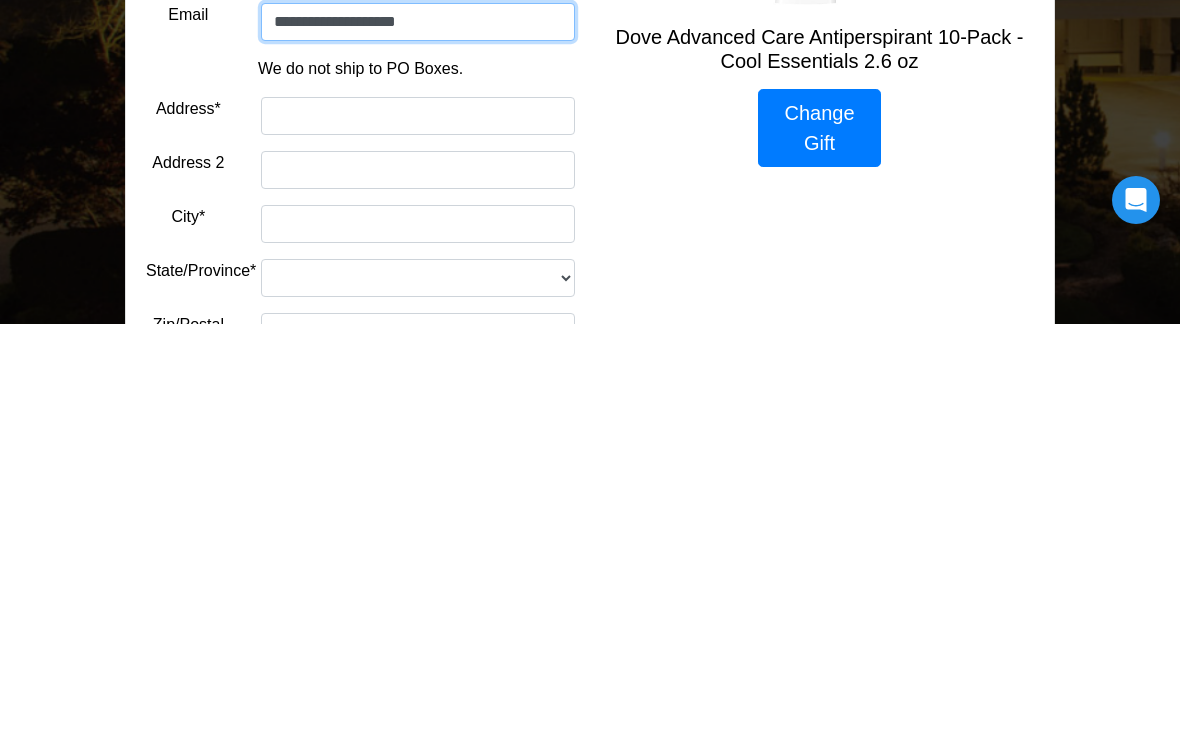 scroll, scrollTop: 235, scrollLeft: 0, axis: vertical 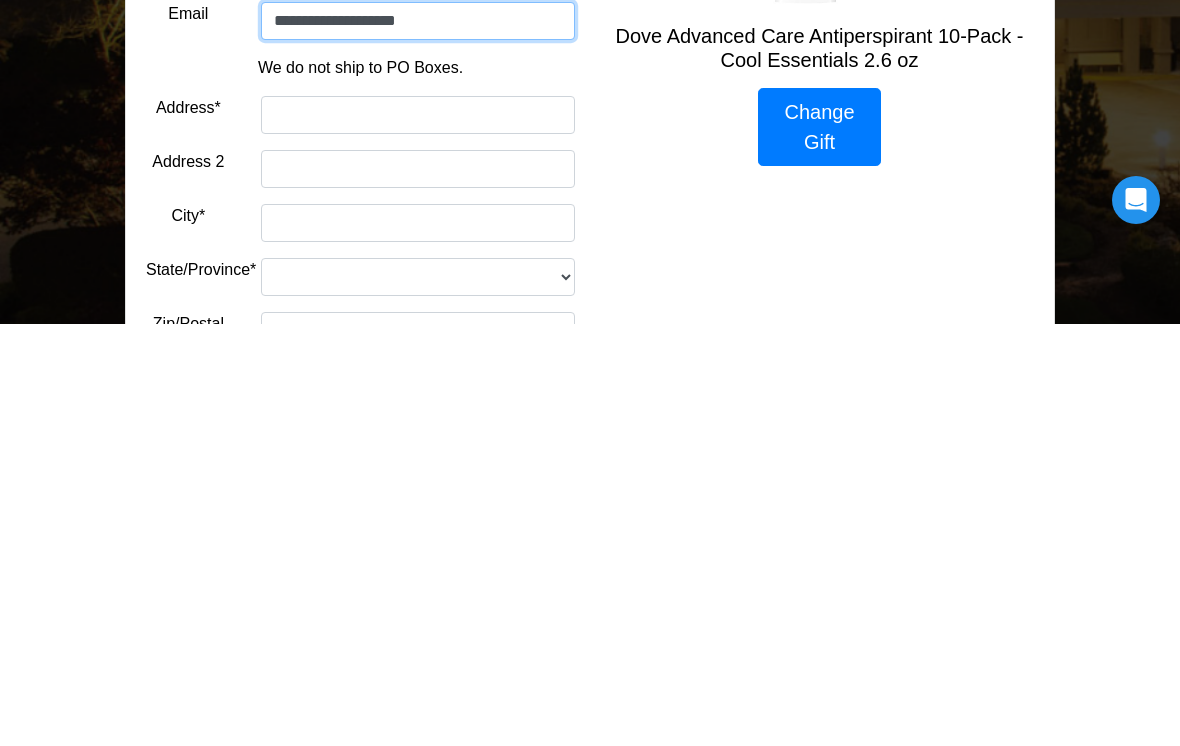 type on "**********" 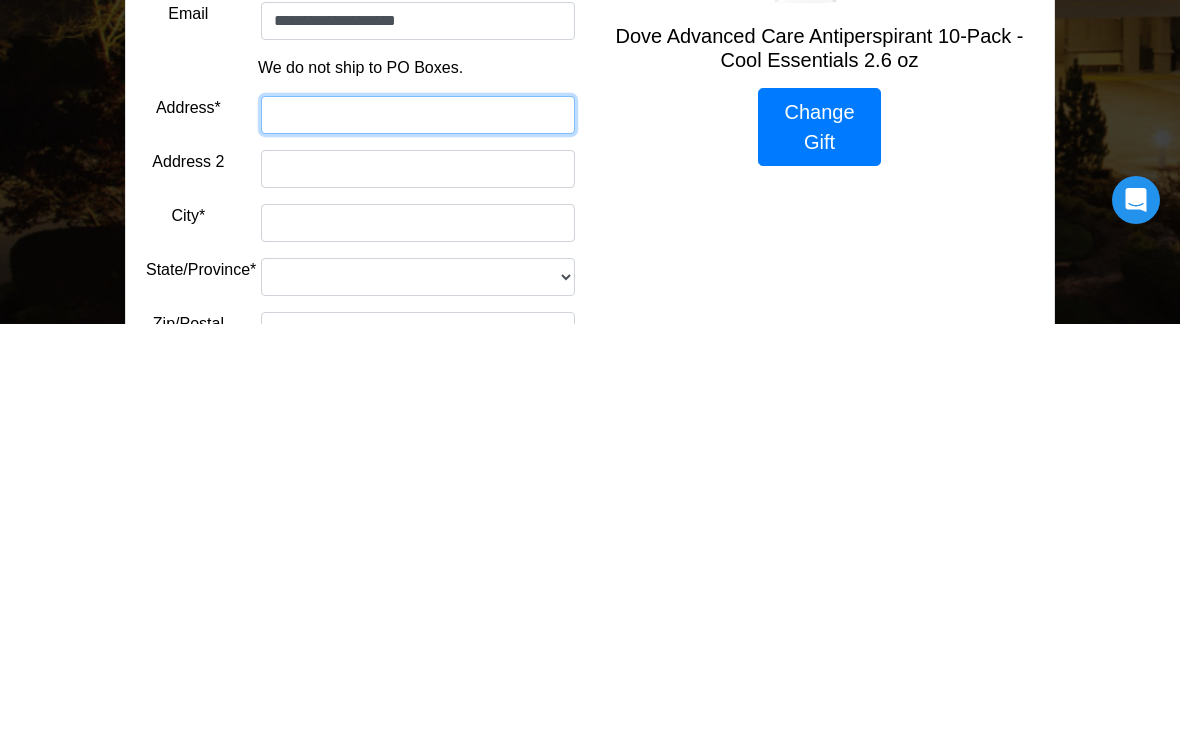 click on "Address*" at bounding box center [418, 537] 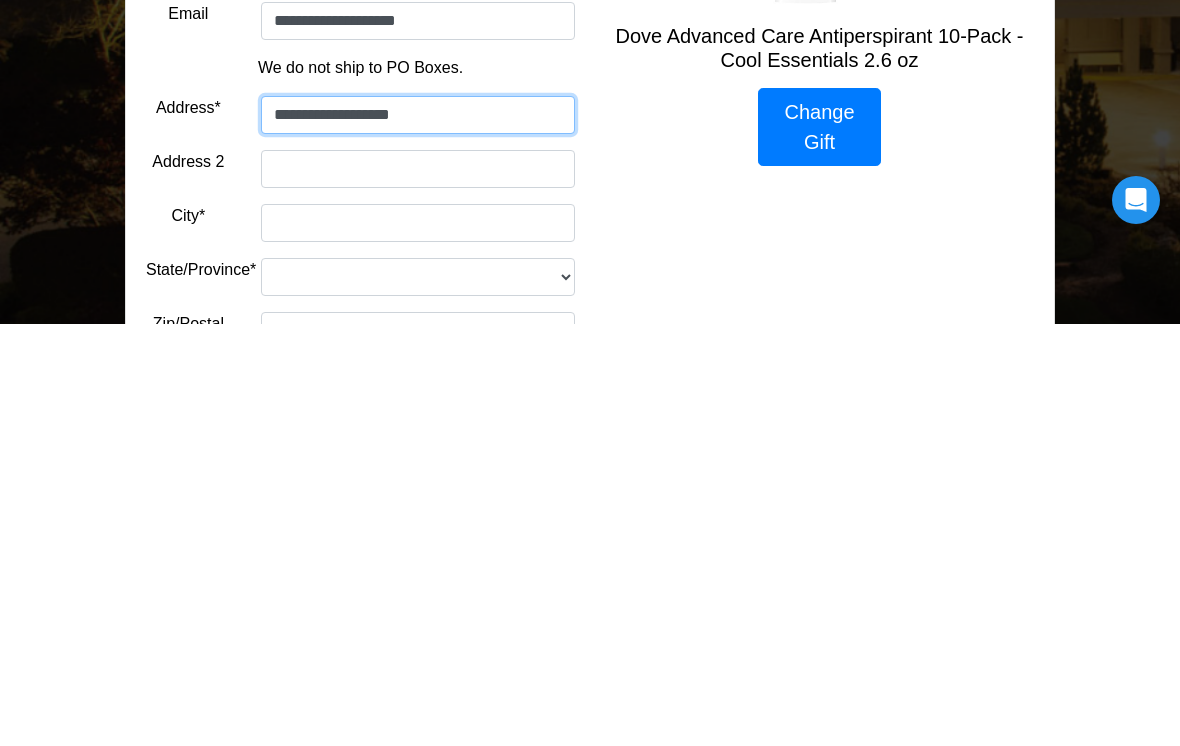 type on "**********" 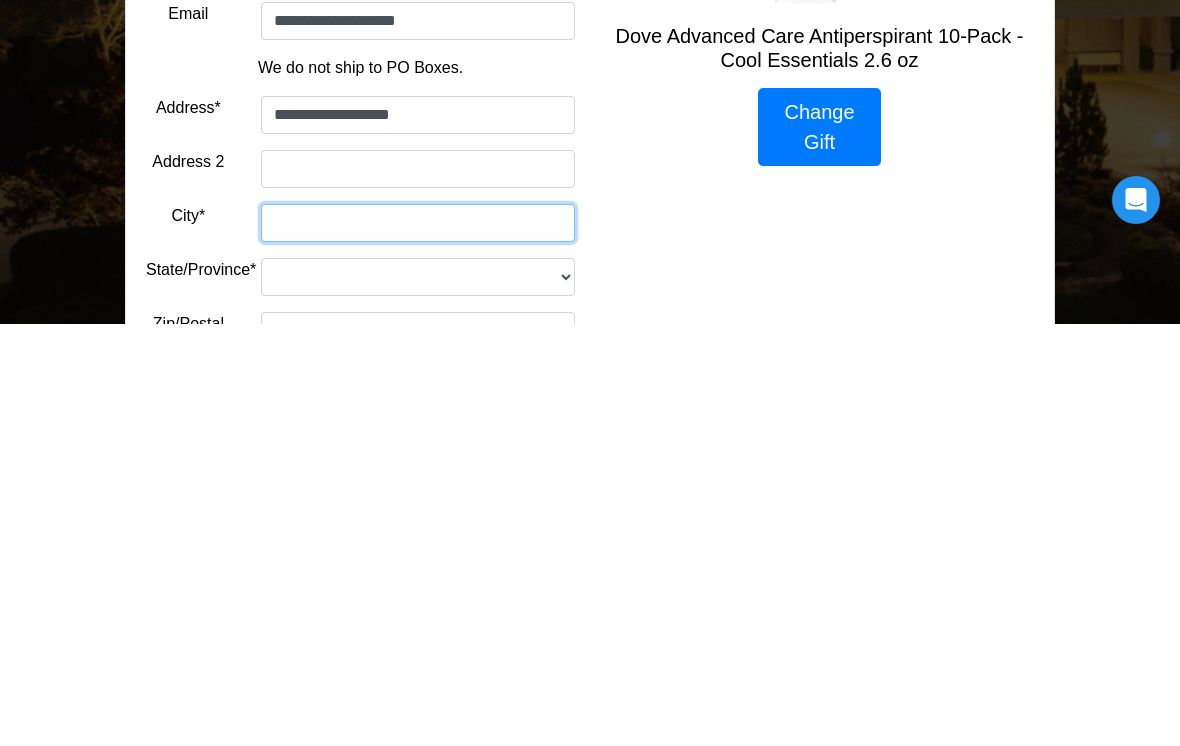 click on "City*" at bounding box center [418, 645] 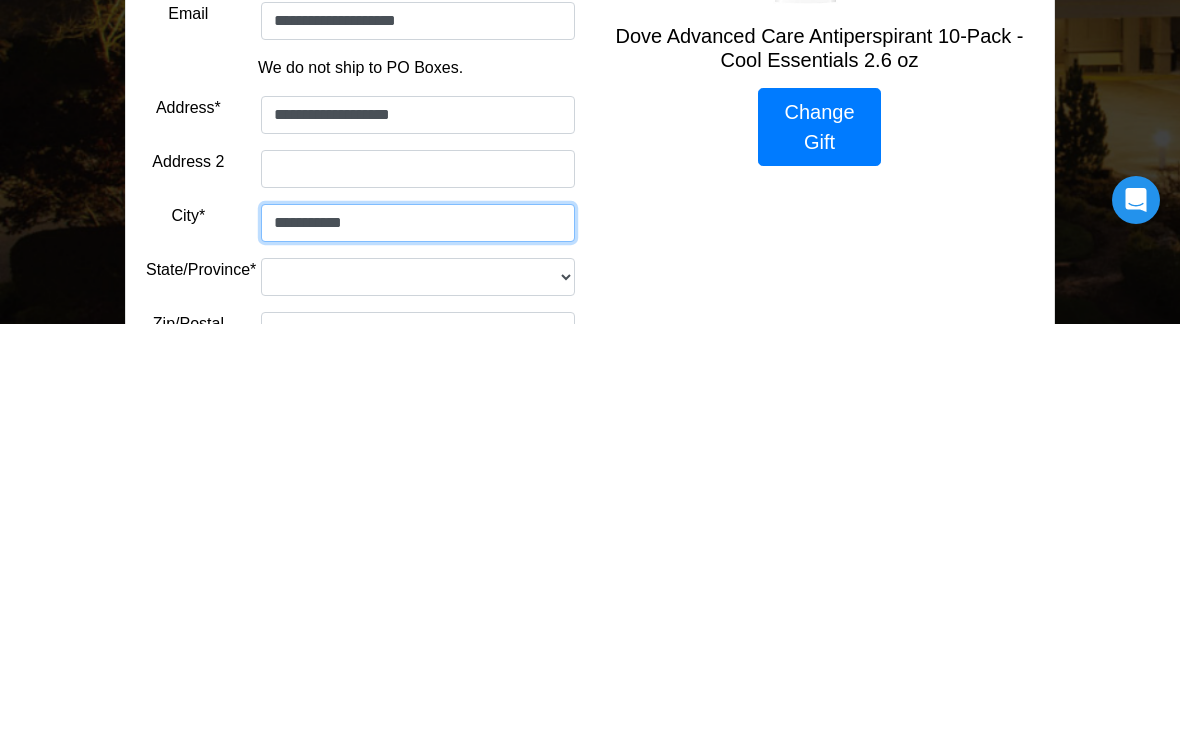 type on "**********" 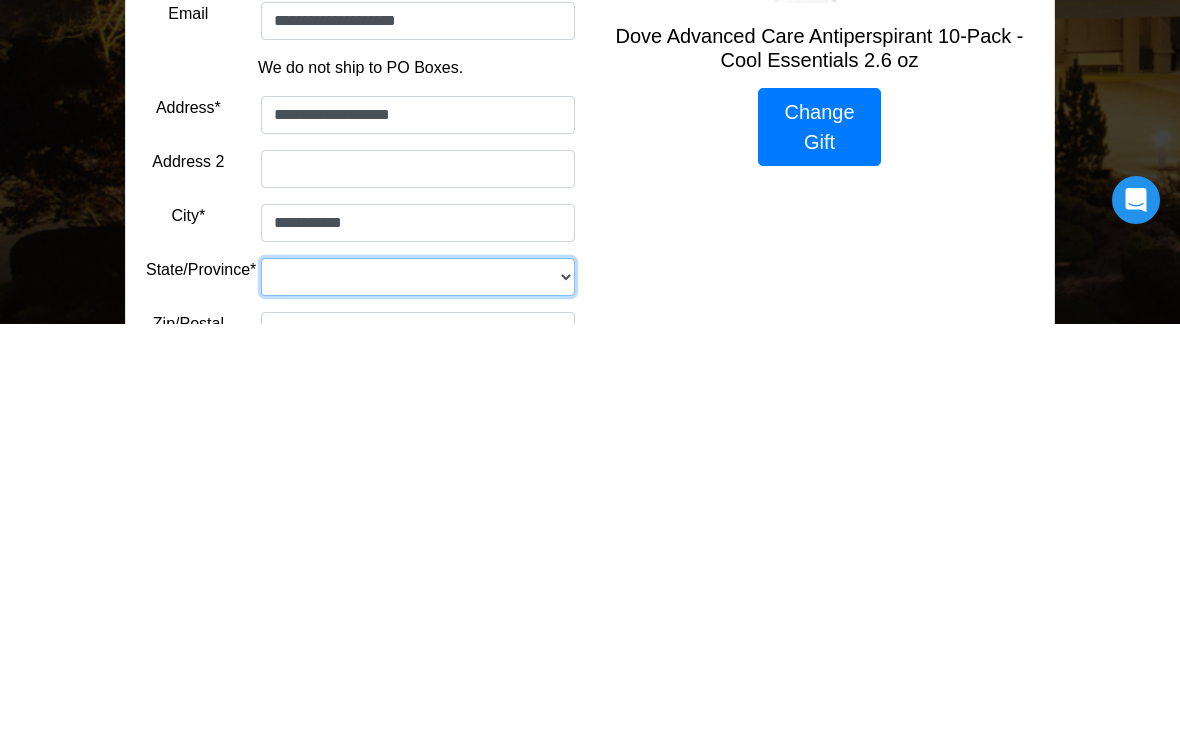 click on "**********" at bounding box center [418, 699] 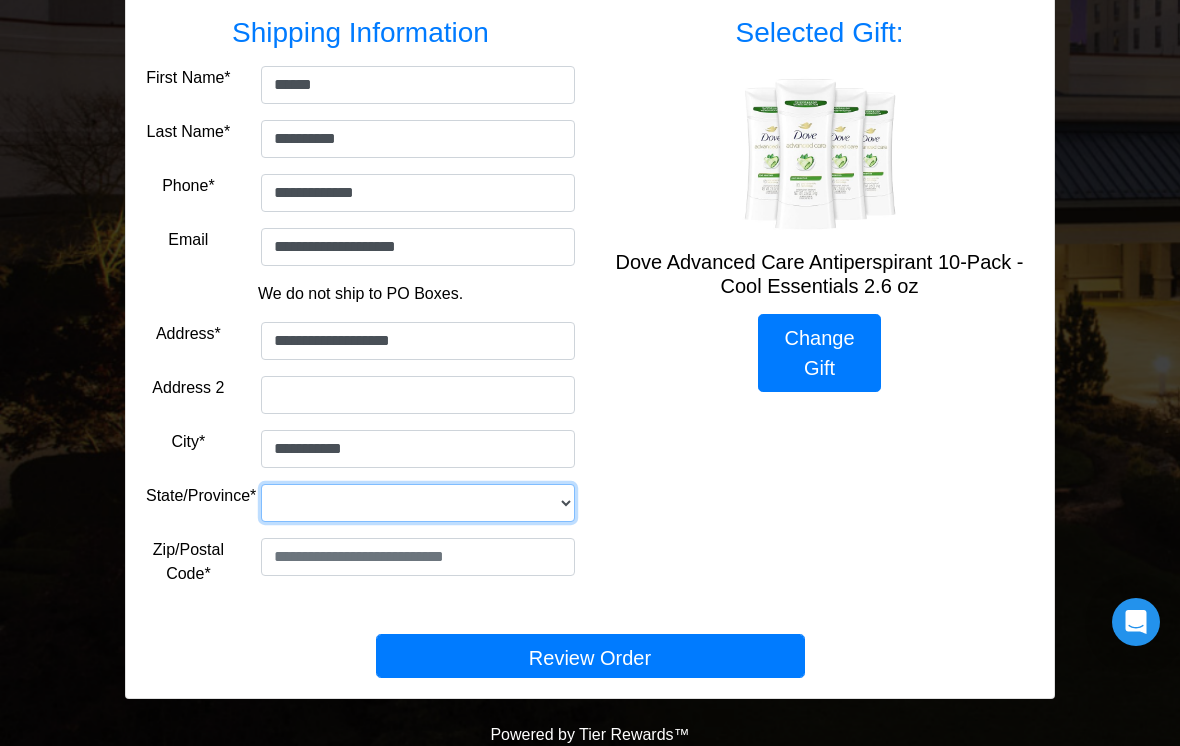 select on "**" 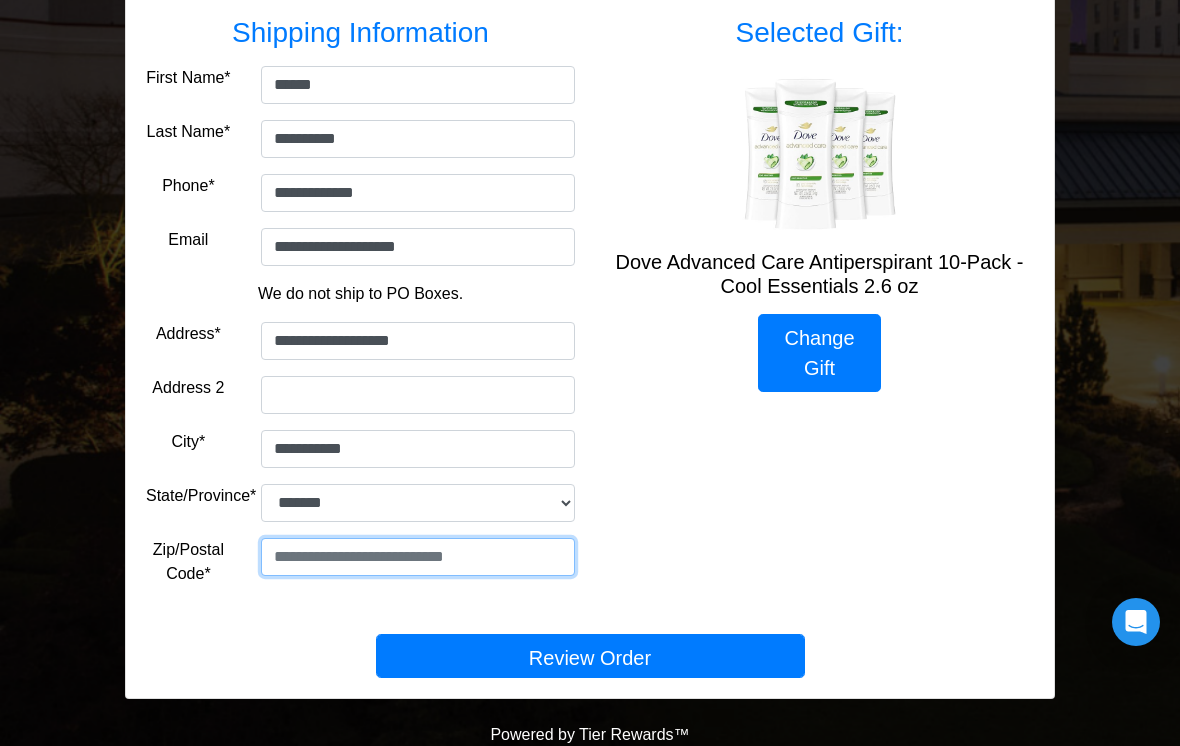 click at bounding box center [418, 557] 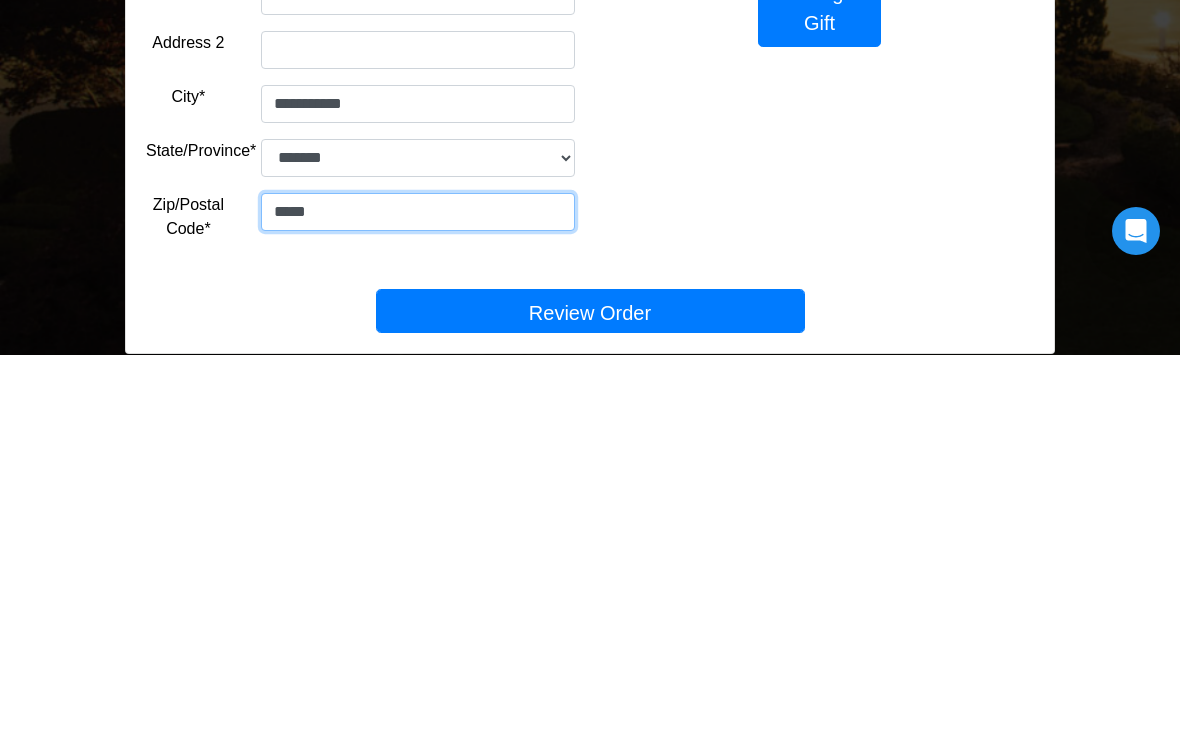 scroll, scrollTop: 431, scrollLeft: 0, axis: vertical 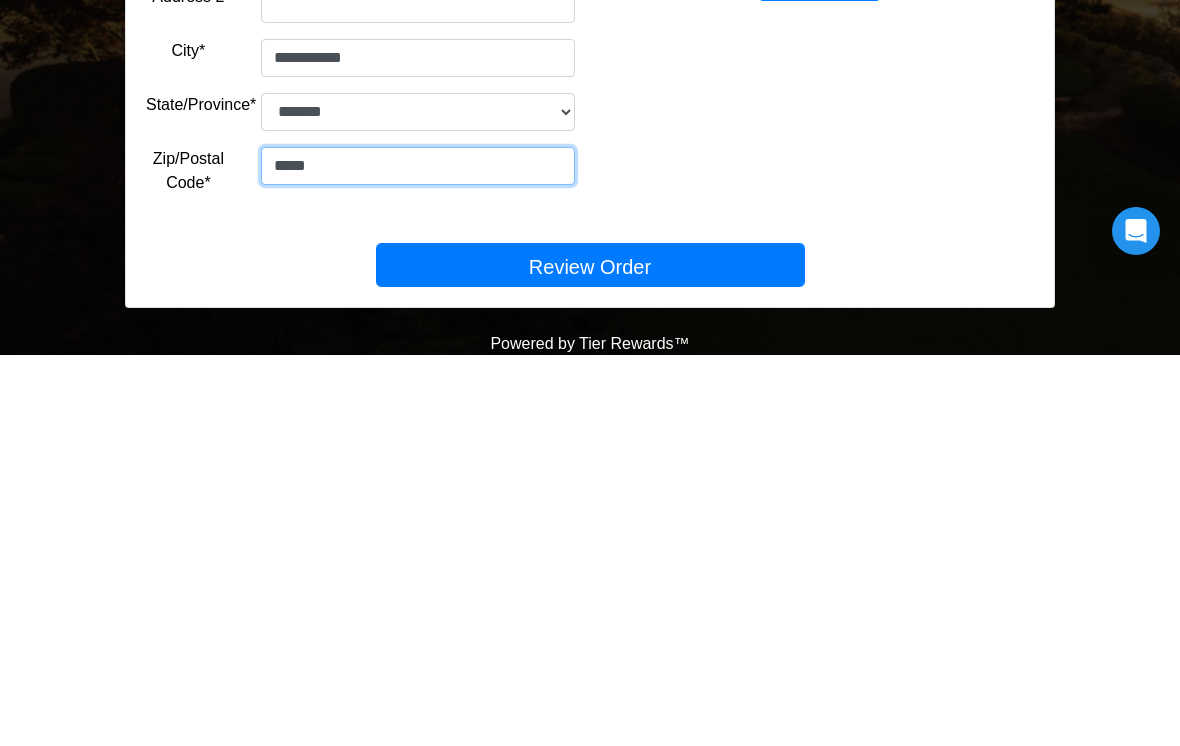 type on "*****" 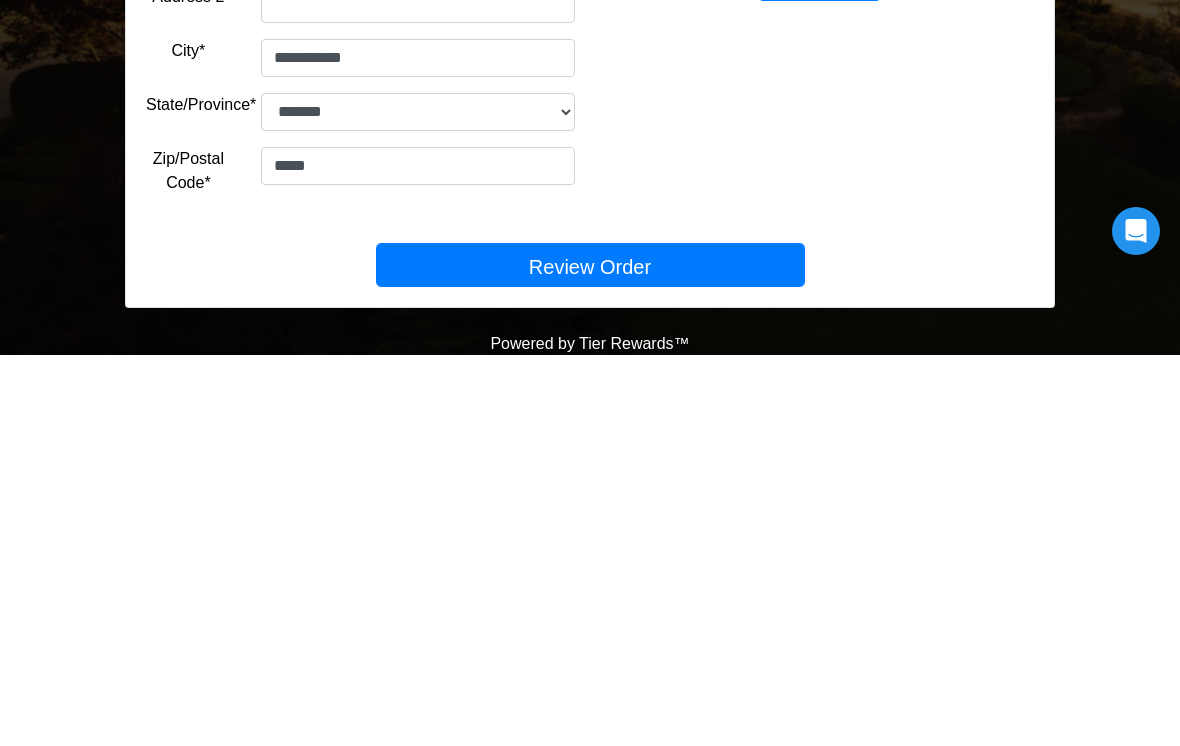 click on "Review Order" at bounding box center (590, 656) 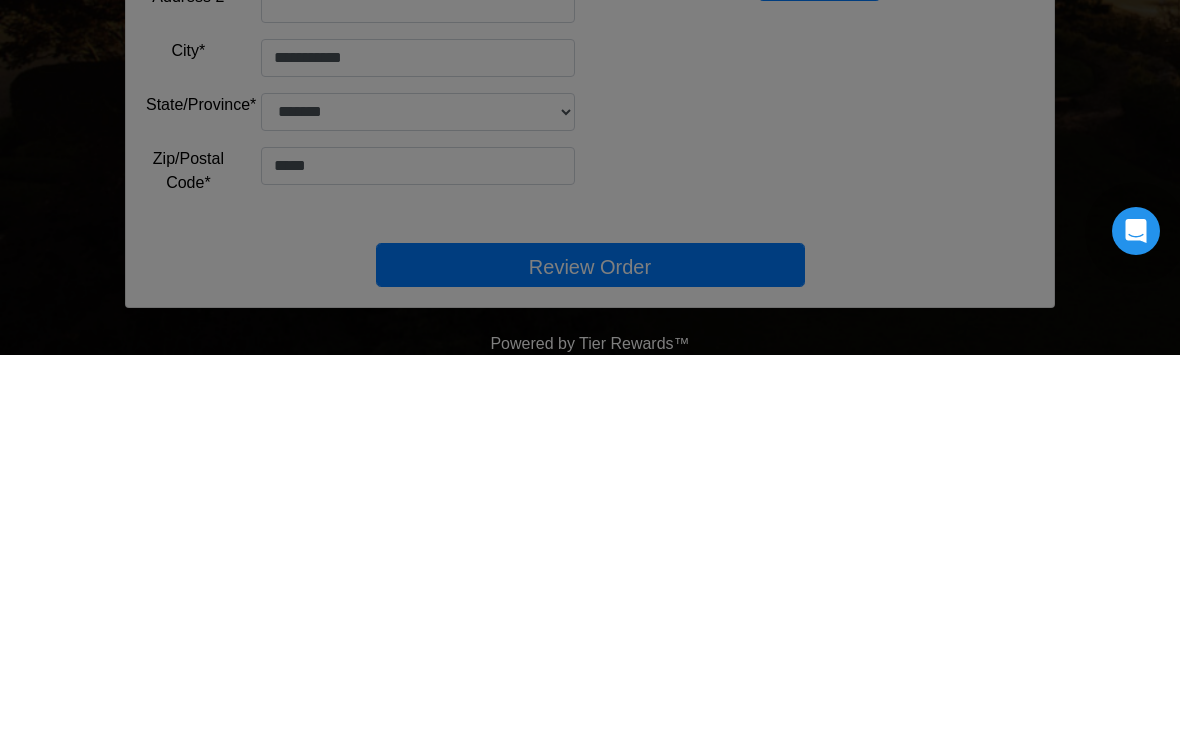 scroll, scrollTop: 400, scrollLeft: 0, axis: vertical 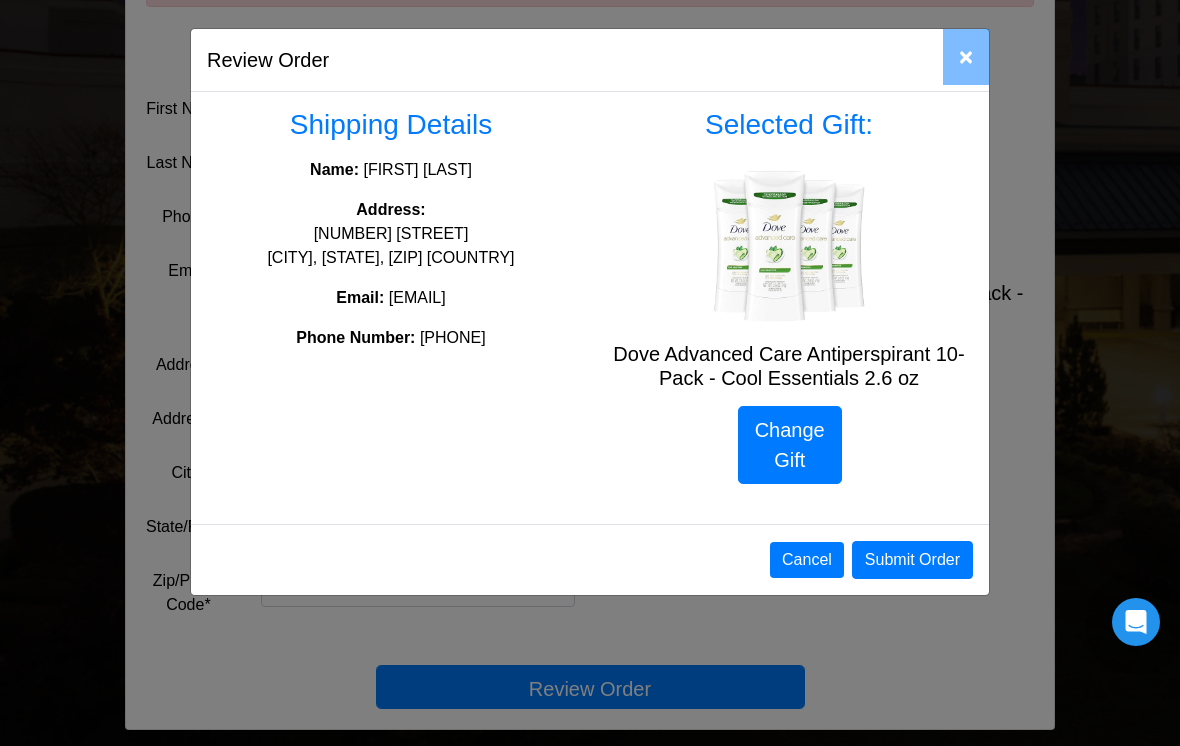 click on "Submit Order" at bounding box center [912, 560] 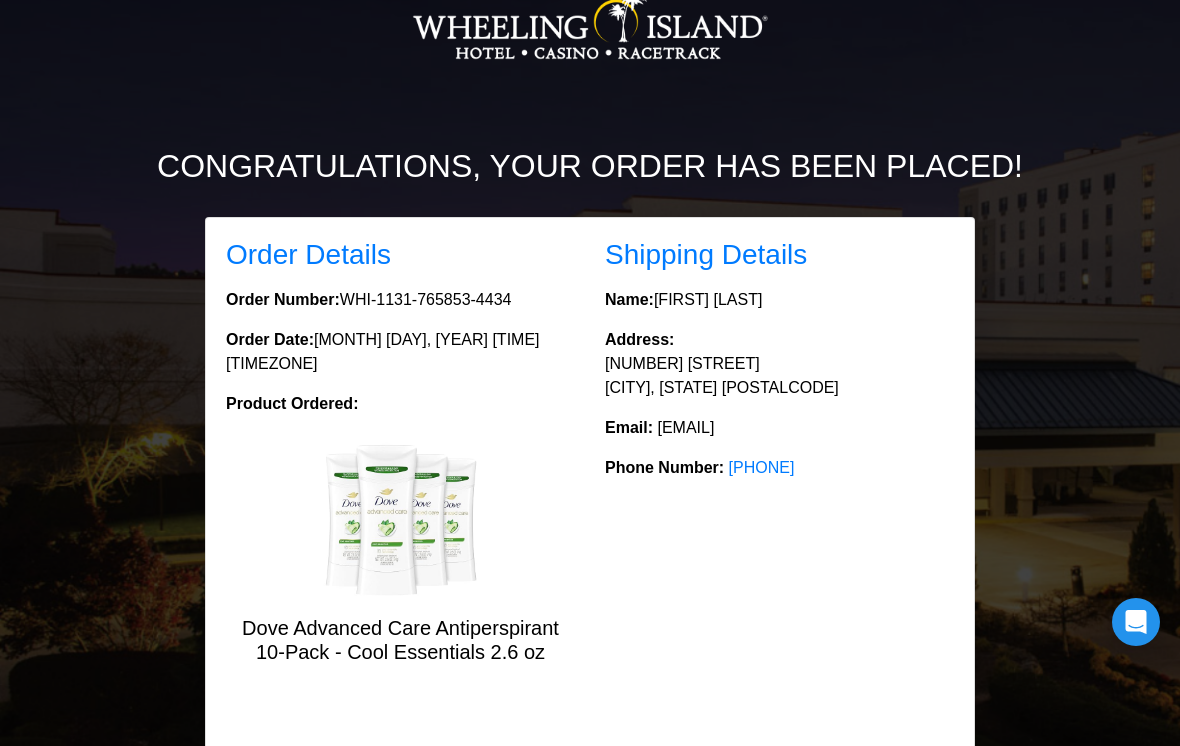 scroll, scrollTop: 0, scrollLeft: 0, axis: both 